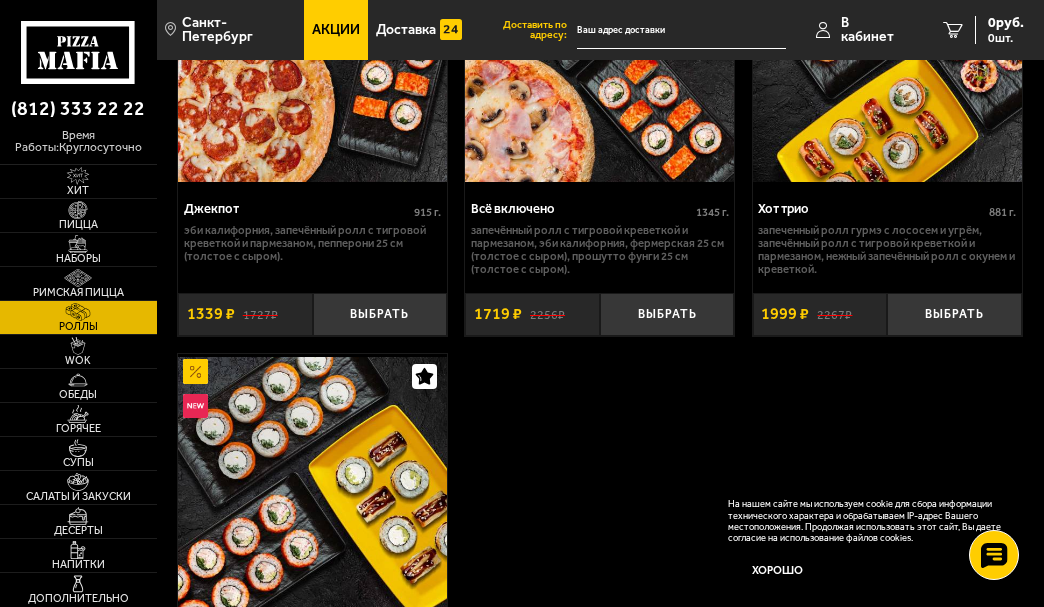 scroll, scrollTop: 2040, scrollLeft: 0, axis: vertical 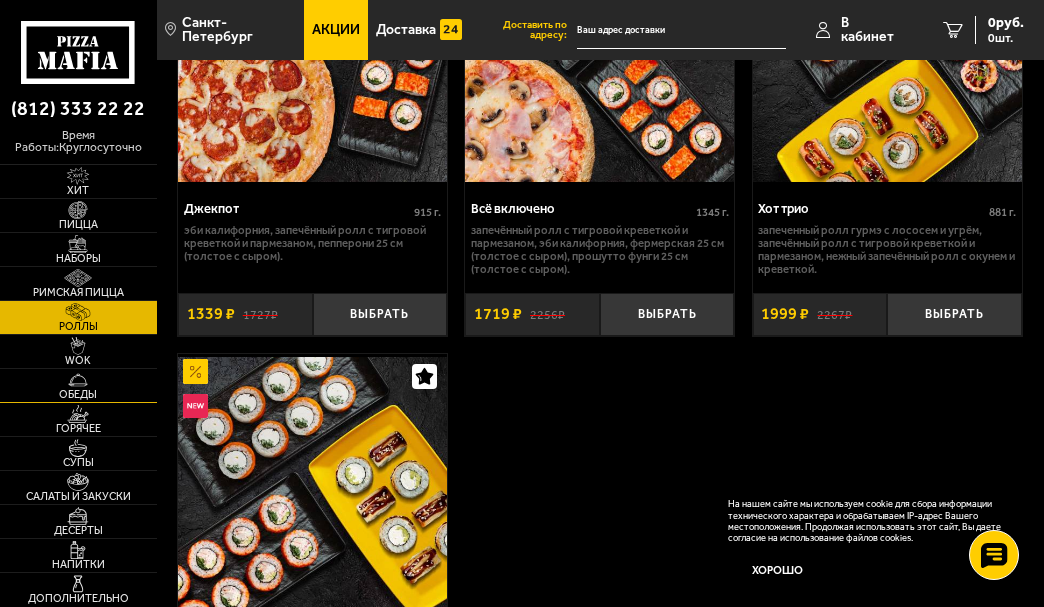 click on "Обеды" at bounding box center [78, 394] 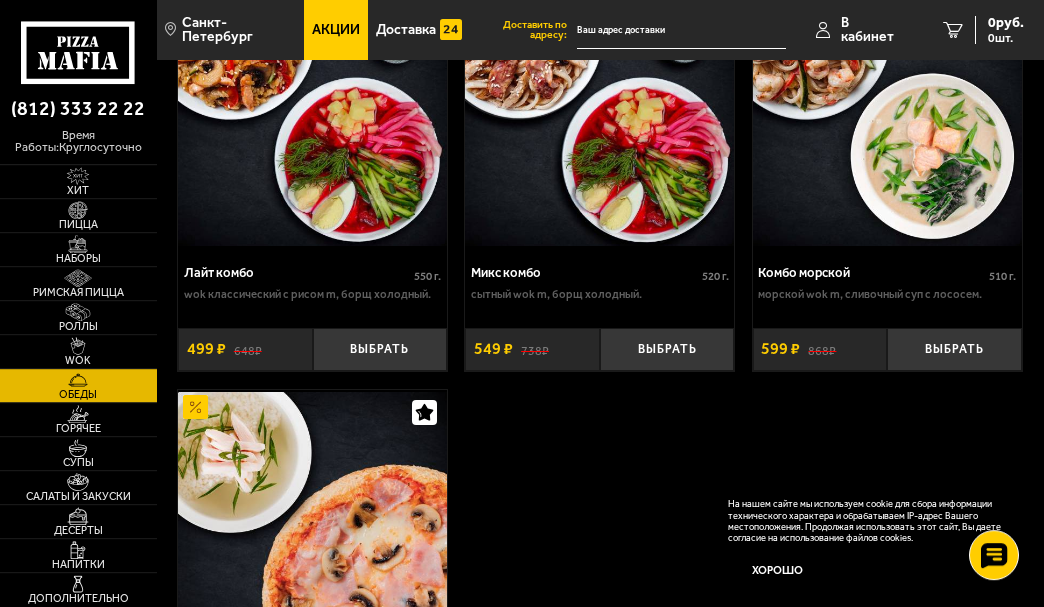 scroll, scrollTop: 204, scrollLeft: 0, axis: vertical 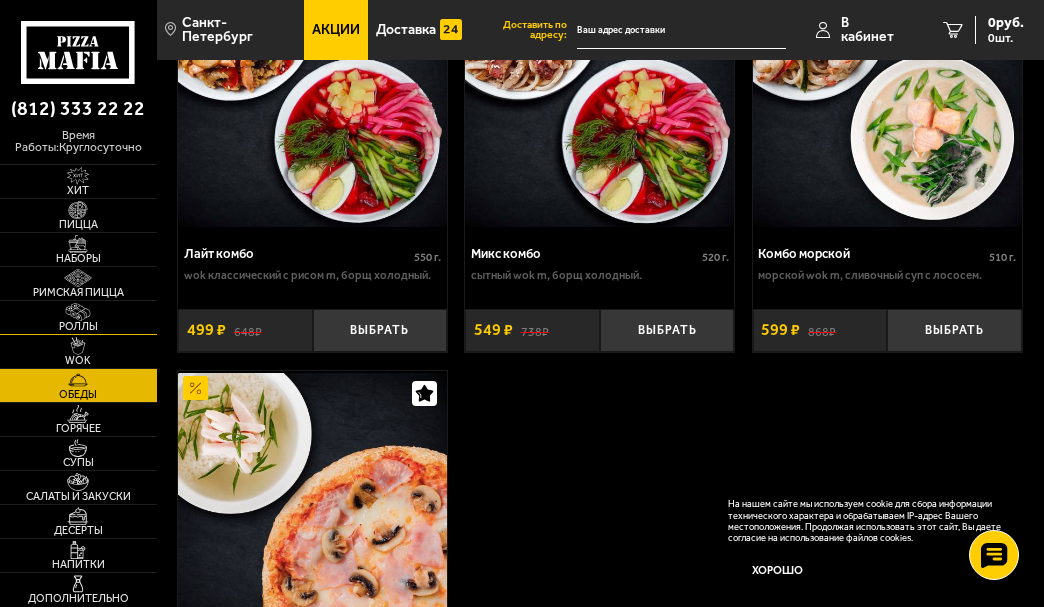 click on "Роллы" at bounding box center [78, 326] 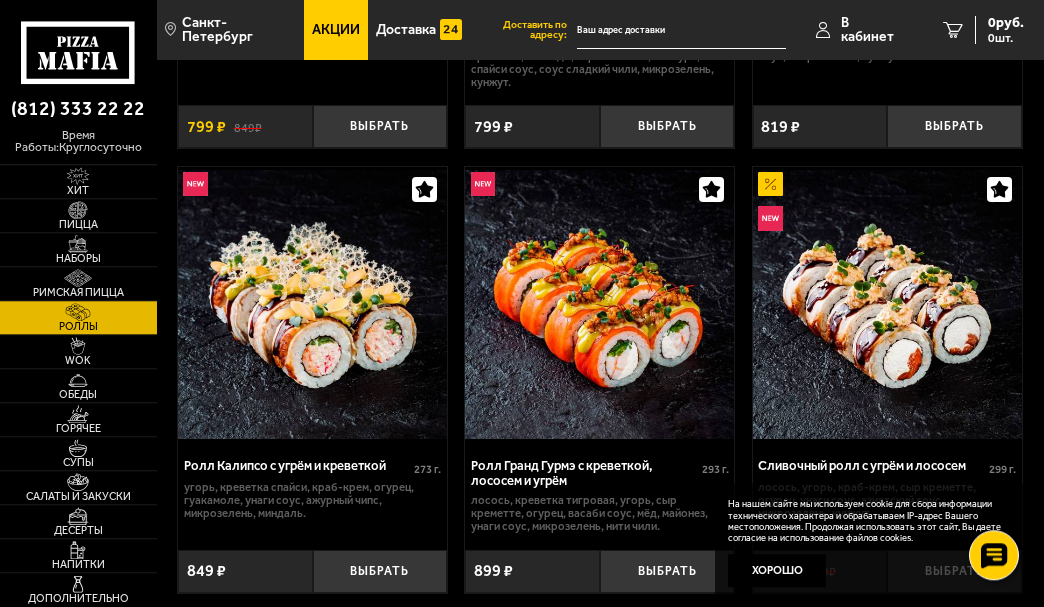 scroll, scrollTop: 1326, scrollLeft: 0, axis: vertical 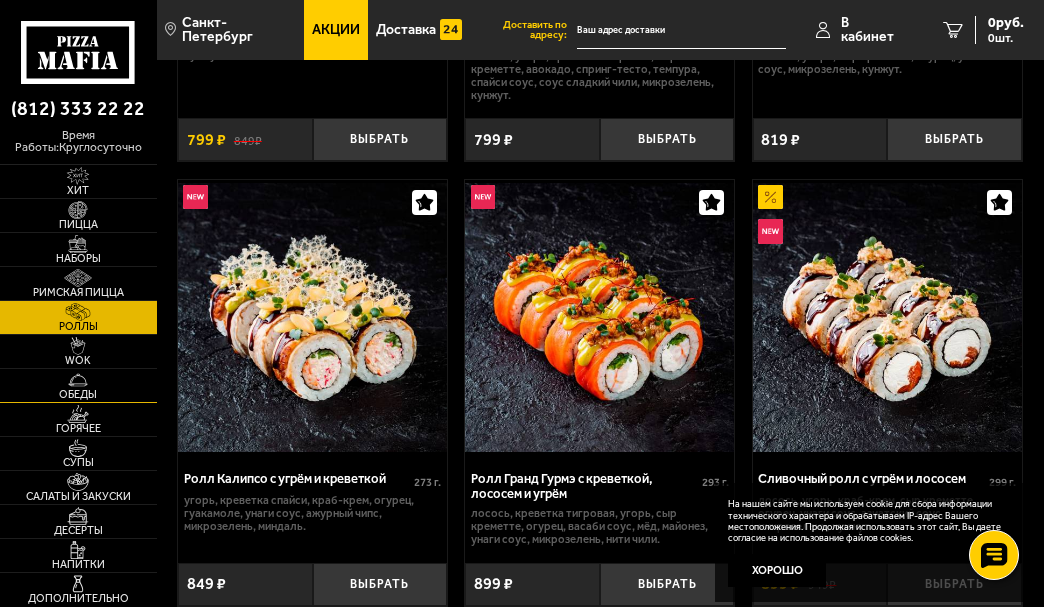 click on "Обеды" at bounding box center (78, 394) 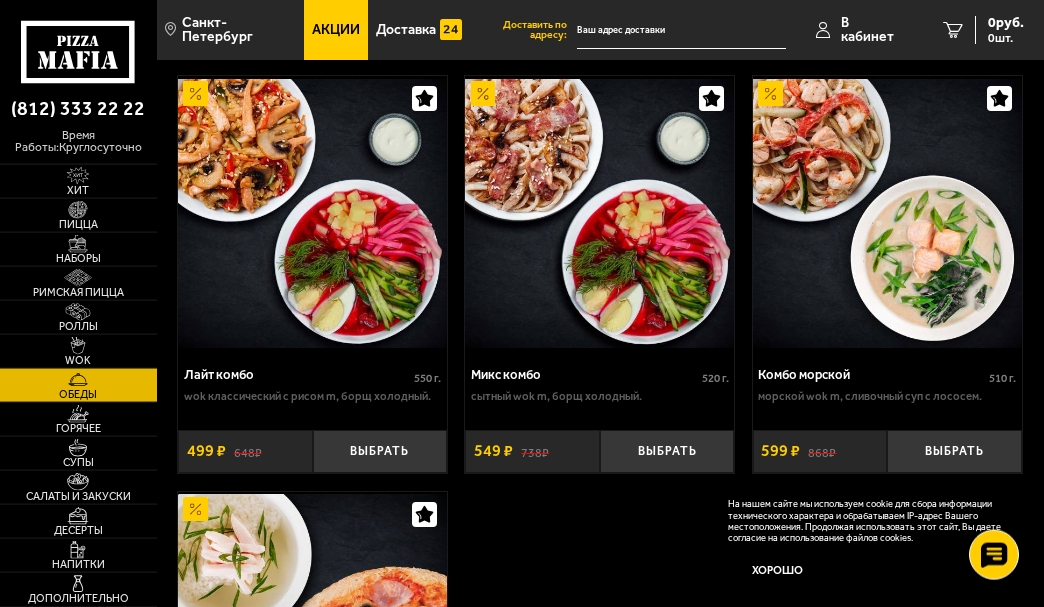 scroll, scrollTop: 102, scrollLeft: 0, axis: vertical 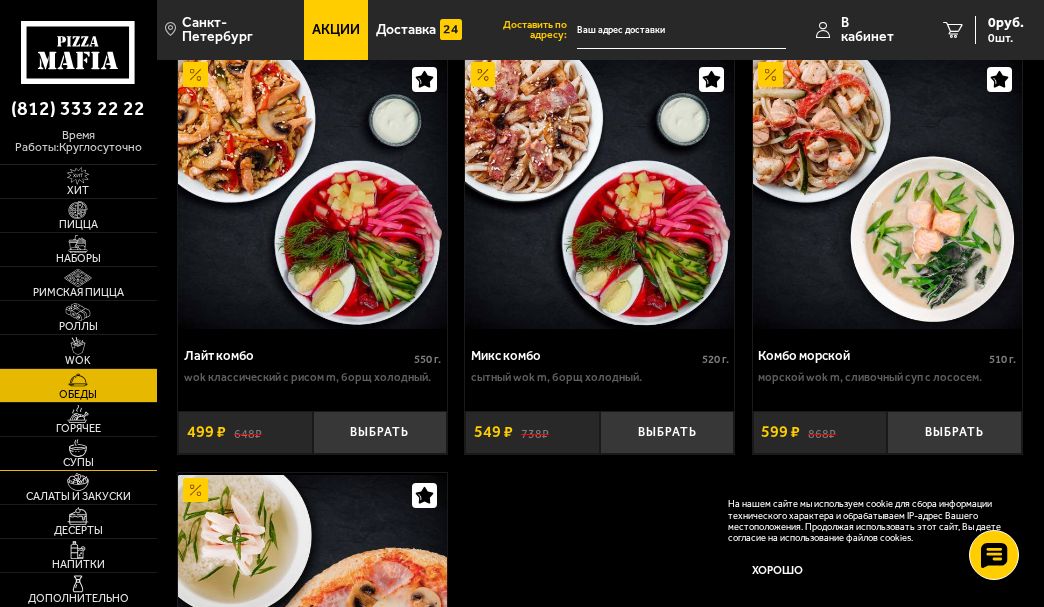 click on "Супы" at bounding box center (78, 462) 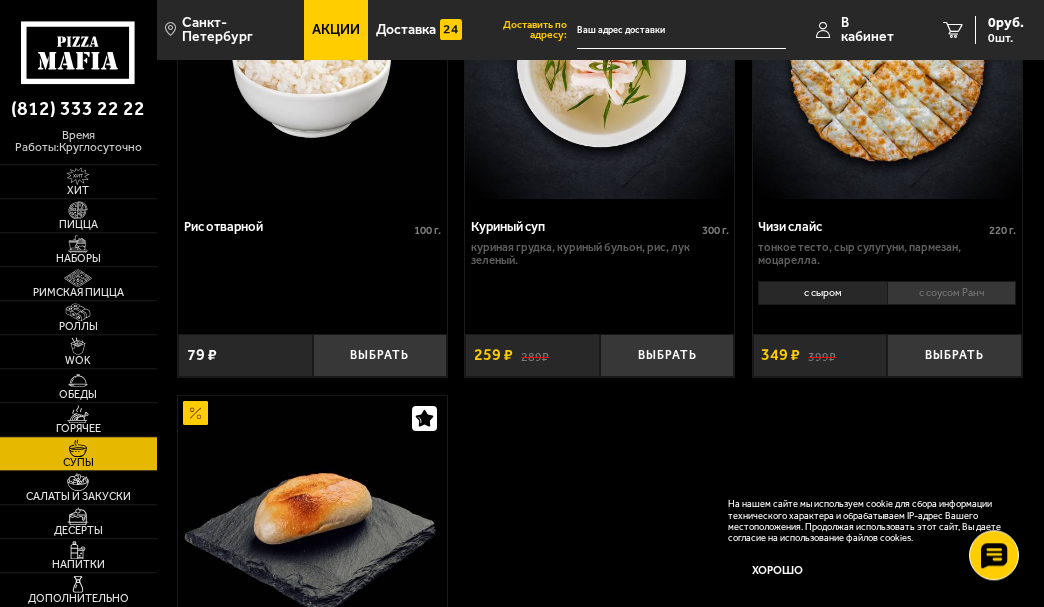 scroll, scrollTop: 1224, scrollLeft: 0, axis: vertical 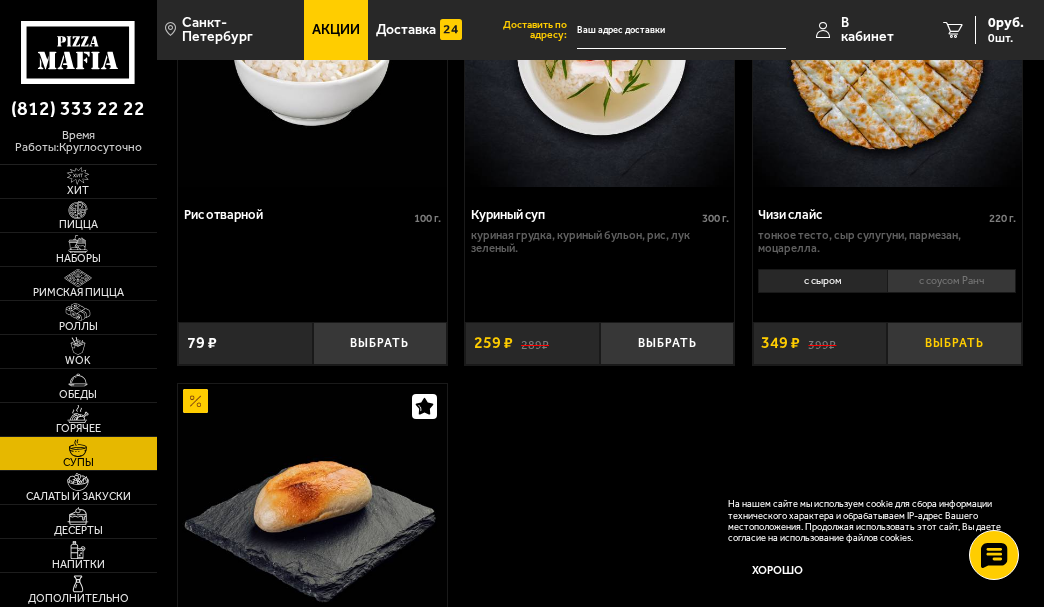 click on "Выбрать" at bounding box center (954, 343) 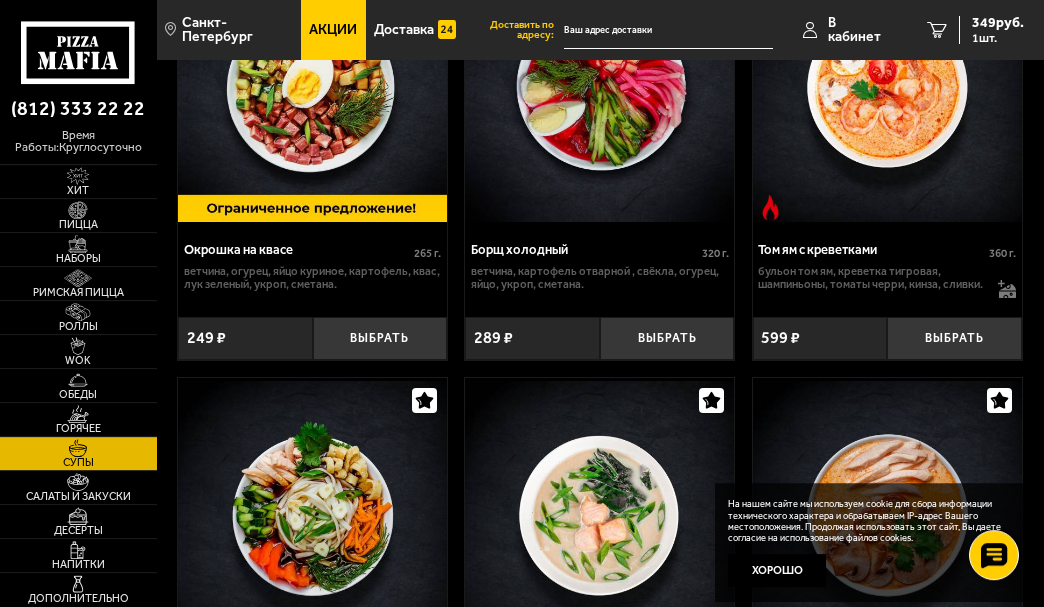 scroll, scrollTop: 306, scrollLeft: 0, axis: vertical 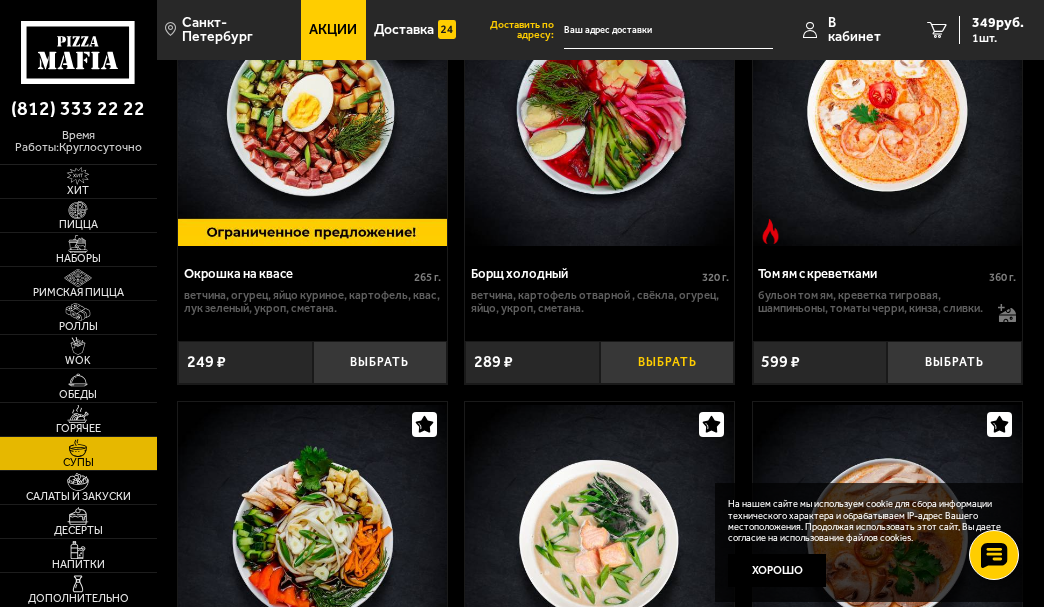 click on "Выбрать" at bounding box center (667, 362) 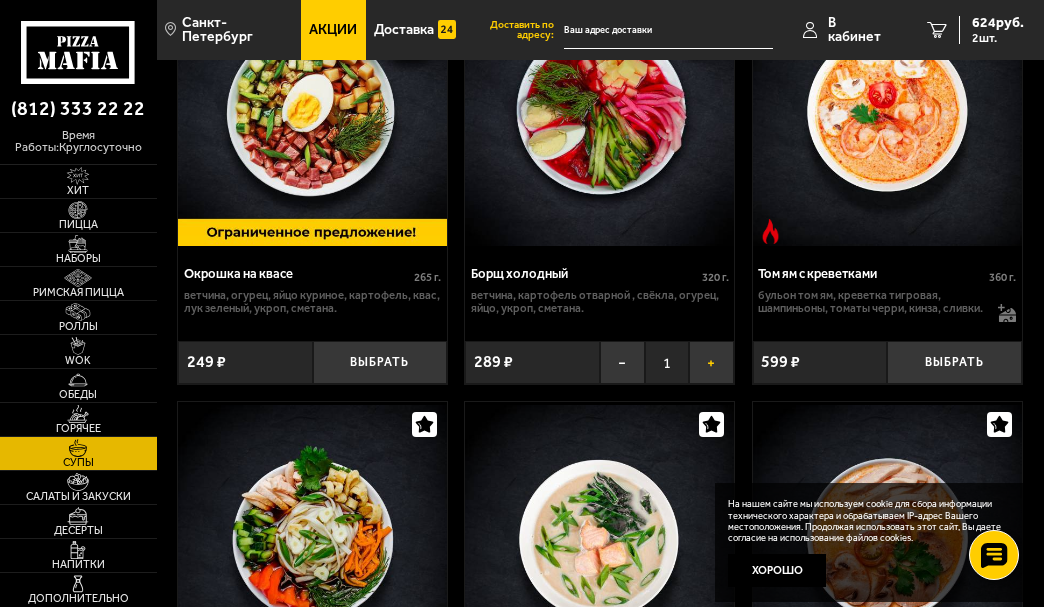 click on "+" at bounding box center (711, 362) 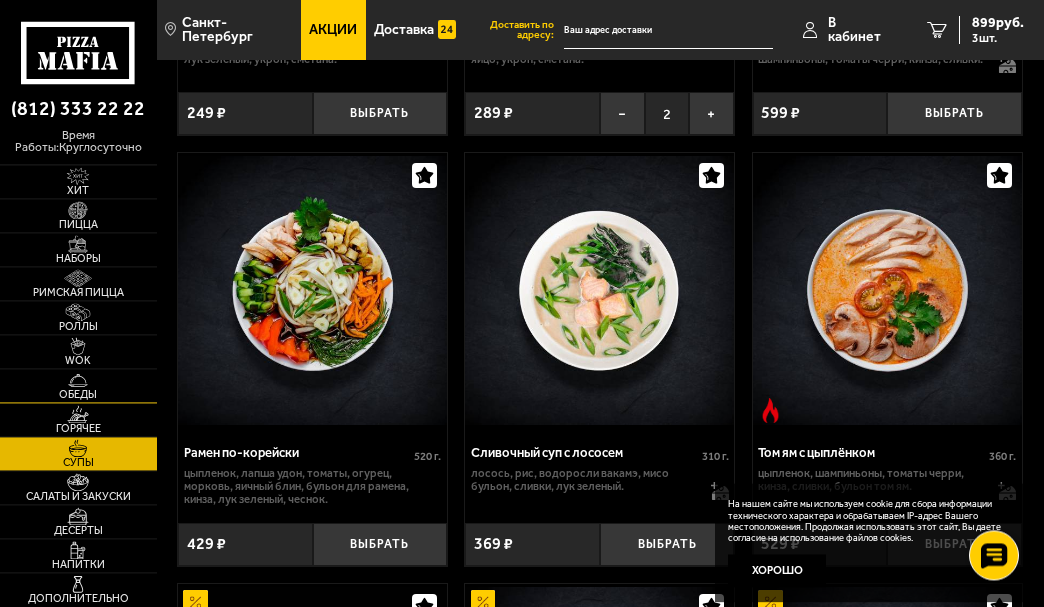 scroll, scrollTop: 510, scrollLeft: 0, axis: vertical 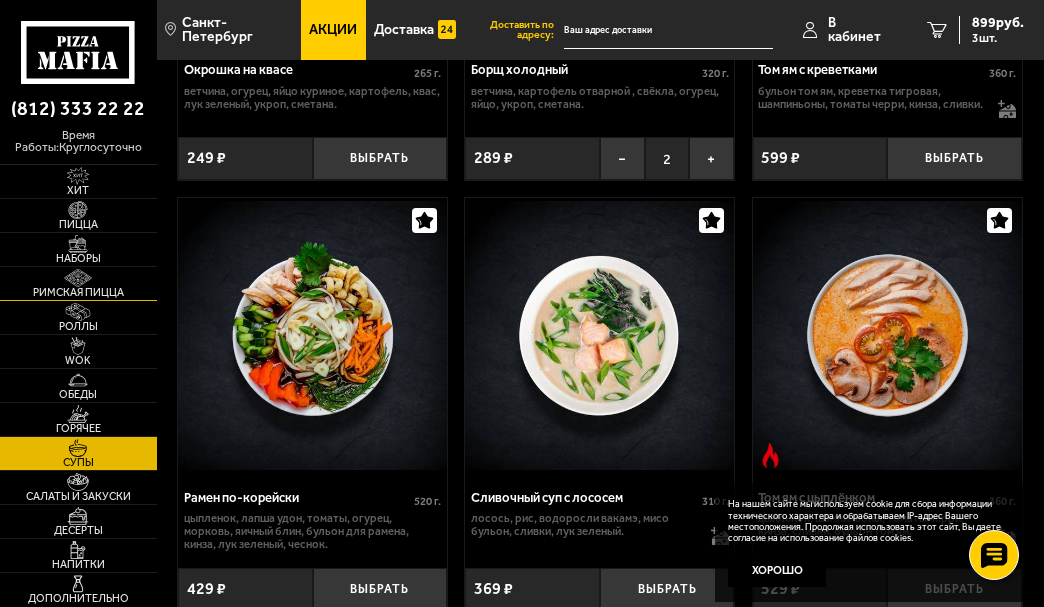 click on "Римская пицца" at bounding box center [78, 292] 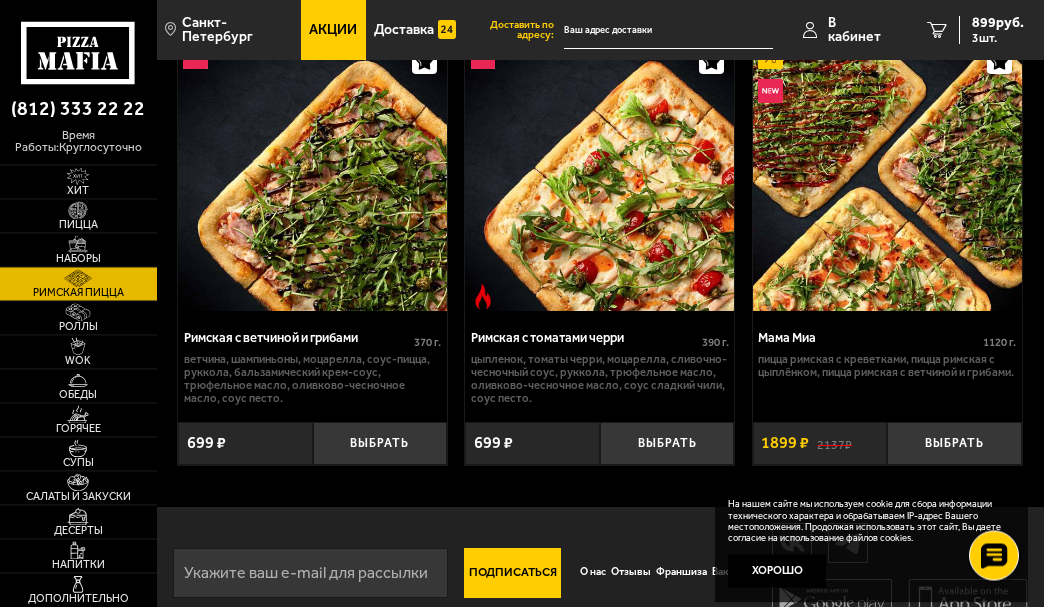 scroll, scrollTop: 640, scrollLeft: 0, axis: vertical 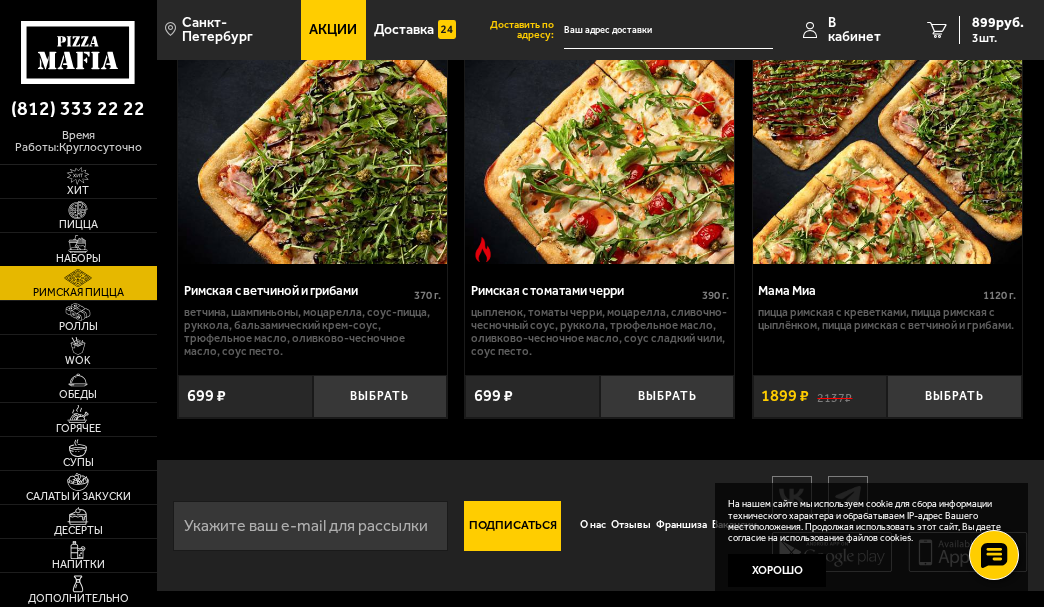 click on "Наборы" at bounding box center [78, 258] 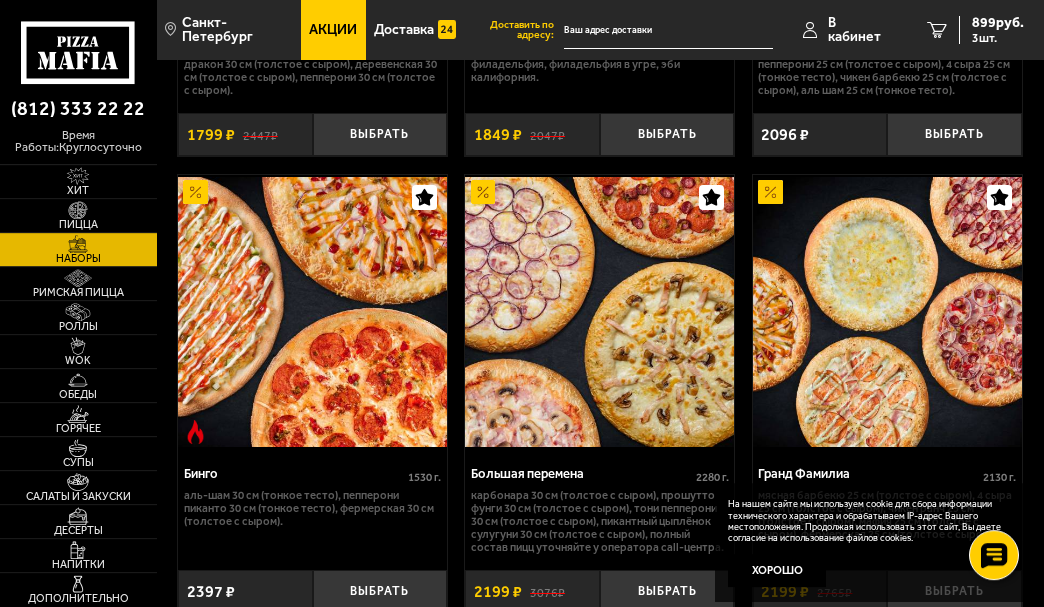 scroll, scrollTop: 3570, scrollLeft: 0, axis: vertical 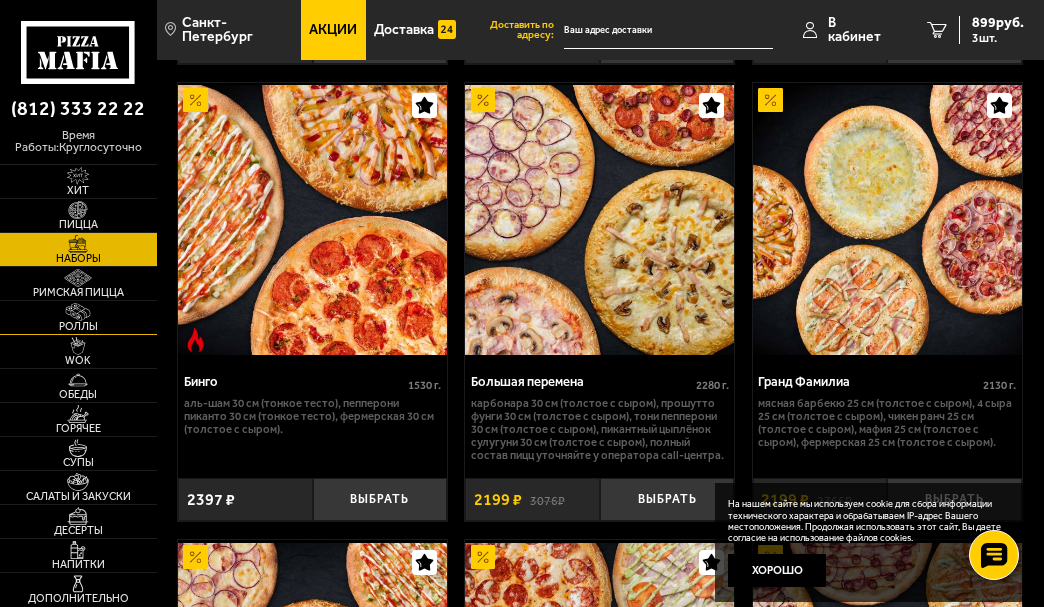 click on "Роллы" at bounding box center (78, 326) 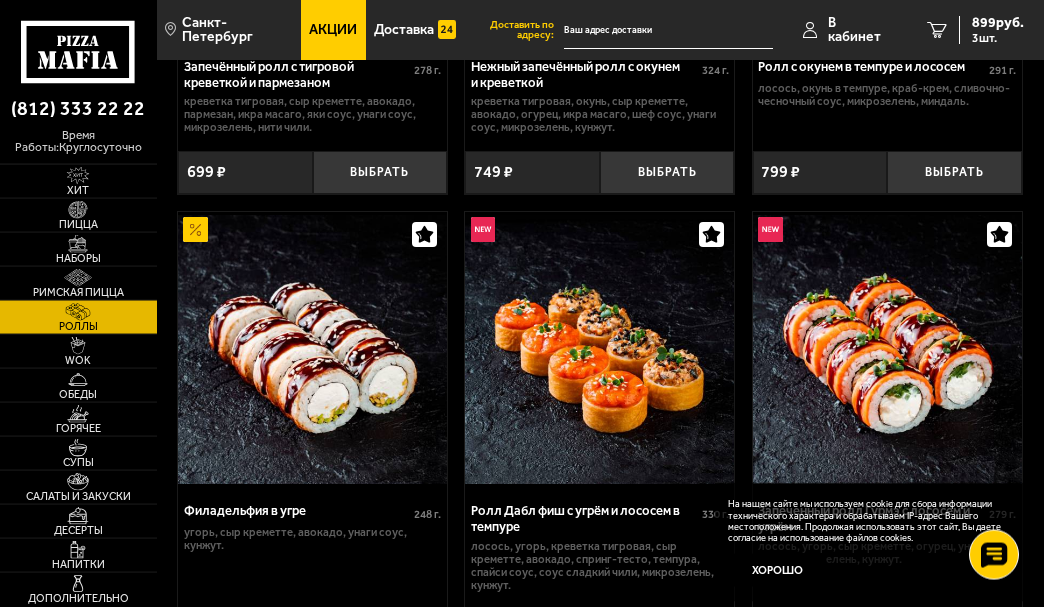 scroll, scrollTop: 918, scrollLeft: 0, axis: vertical 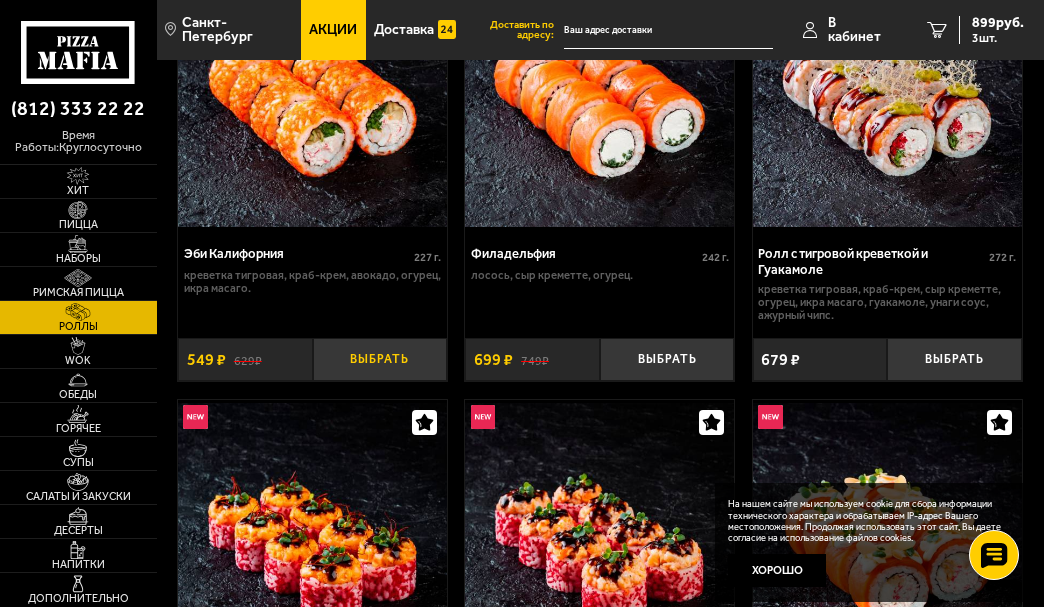 click on "Выбрать" at bounding box center (380, 359) 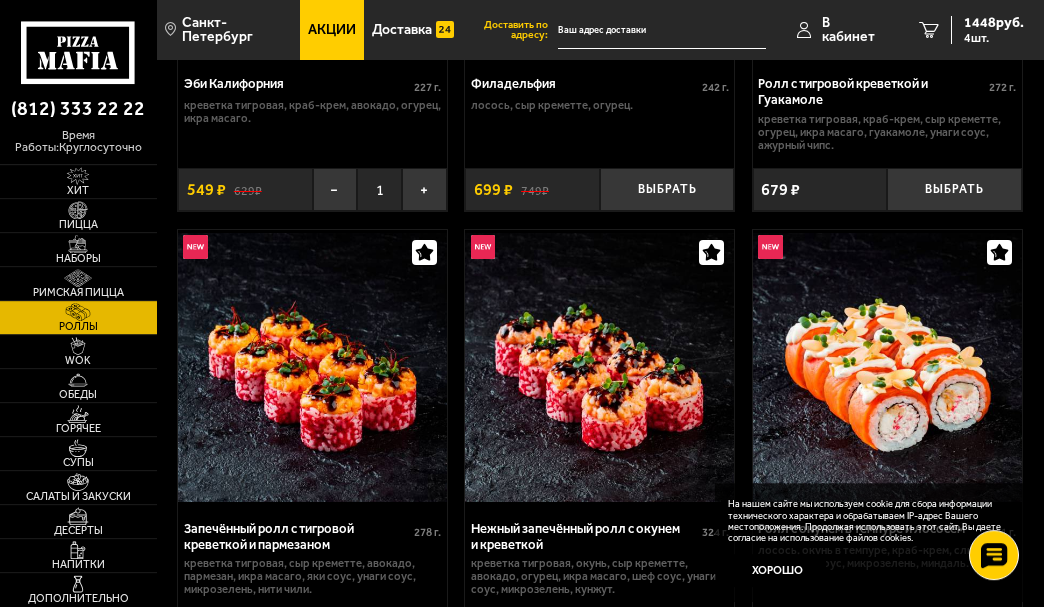 scroll, scrollTop: 306, scrollLeft: 0, axis: vertical 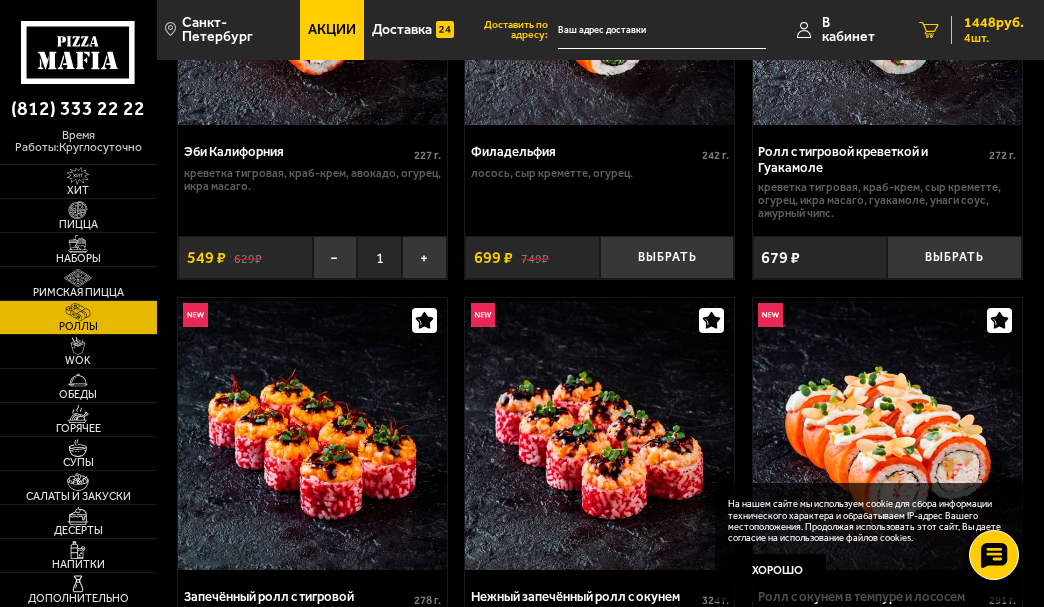 click on "4" at bounding box center (929, 30) 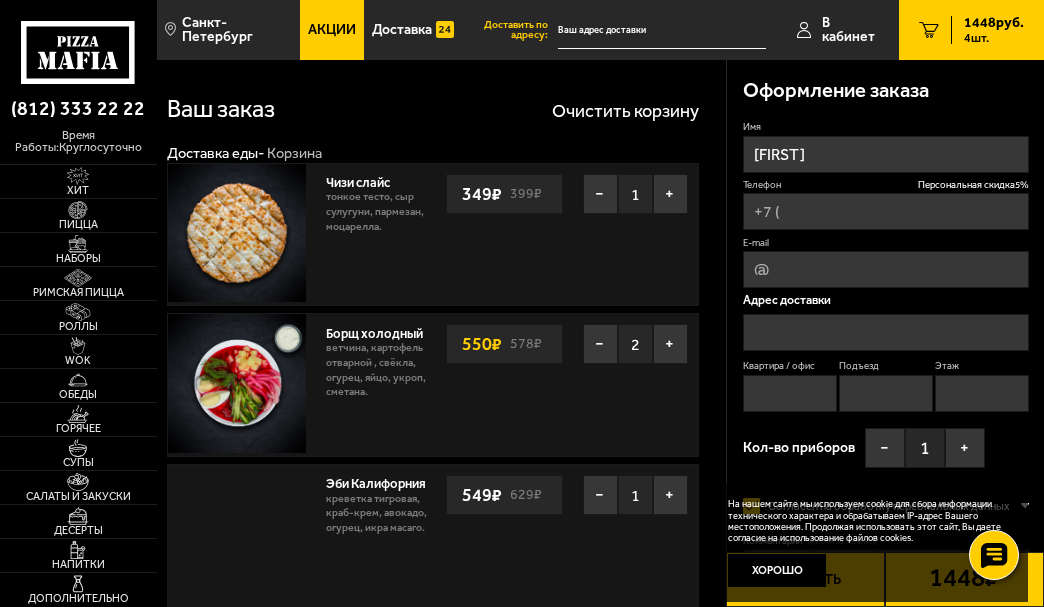 type on "[PHONE]" 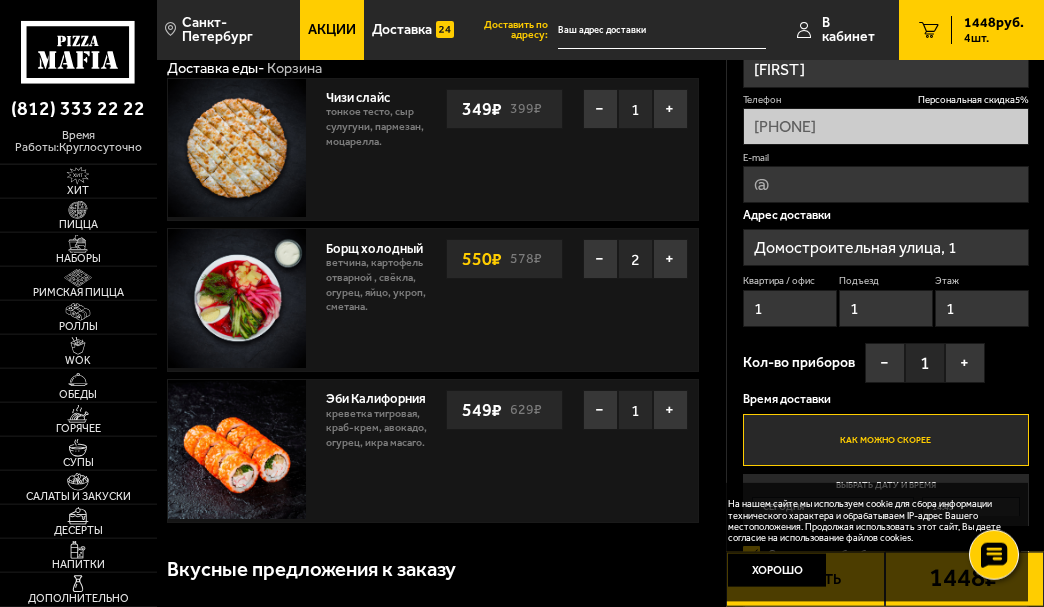 scroll, scrollTop: 102, scrollLeft: 0, axis: vertical 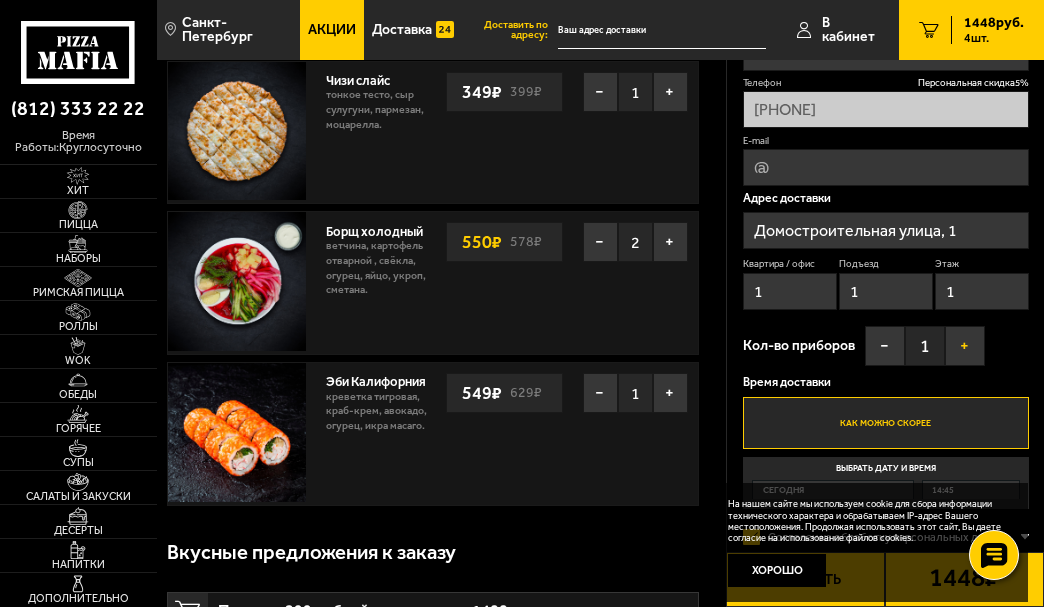 click on "+" at bounding box center (965, 346) 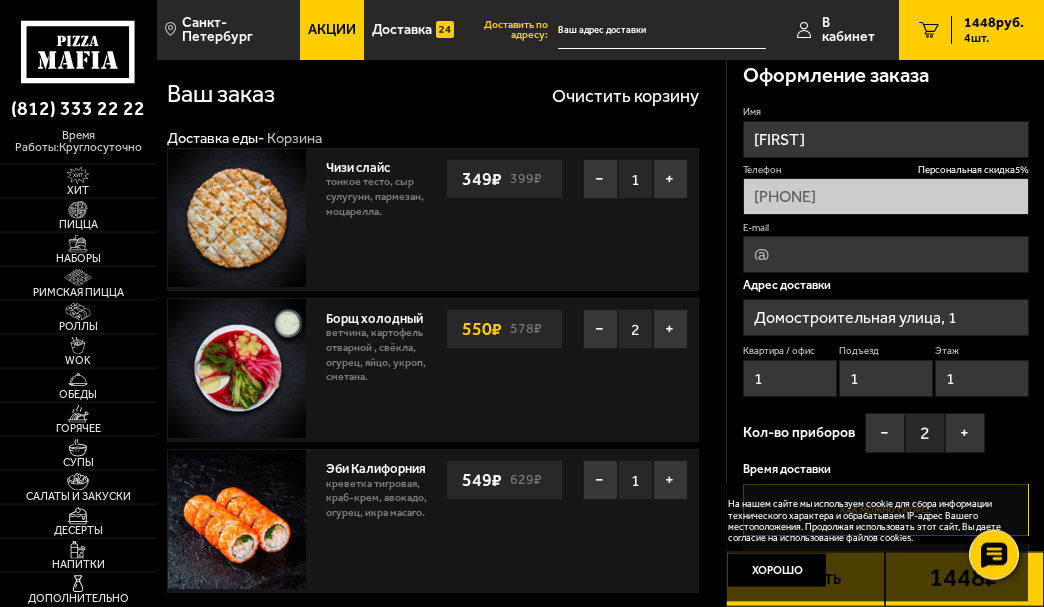 scroll, scrollTop: 0, scrollLeft: 0, axis: both 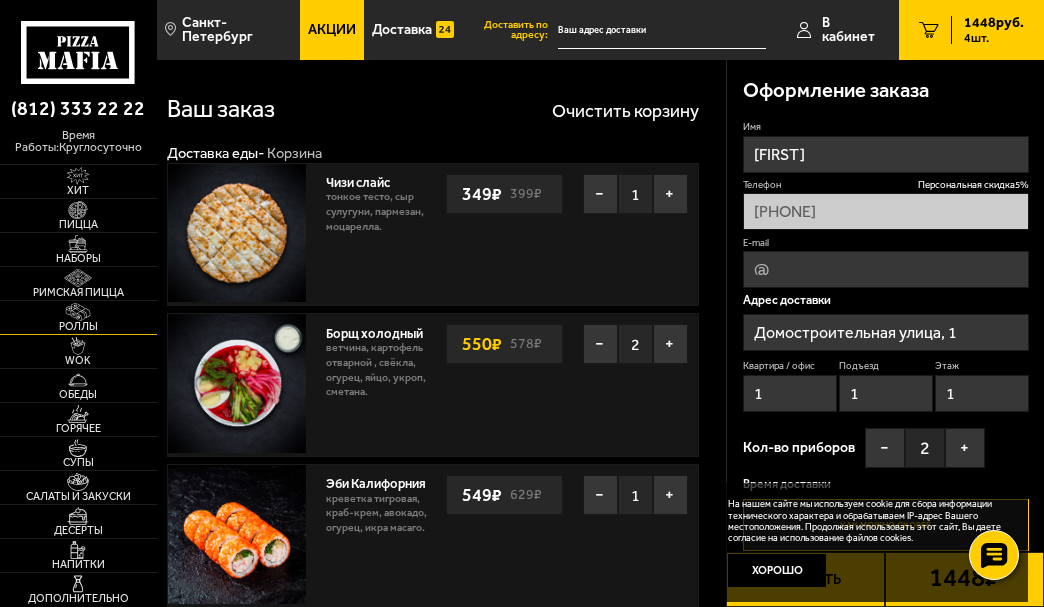 click on "Роллы" at bounding box center [78, 326] 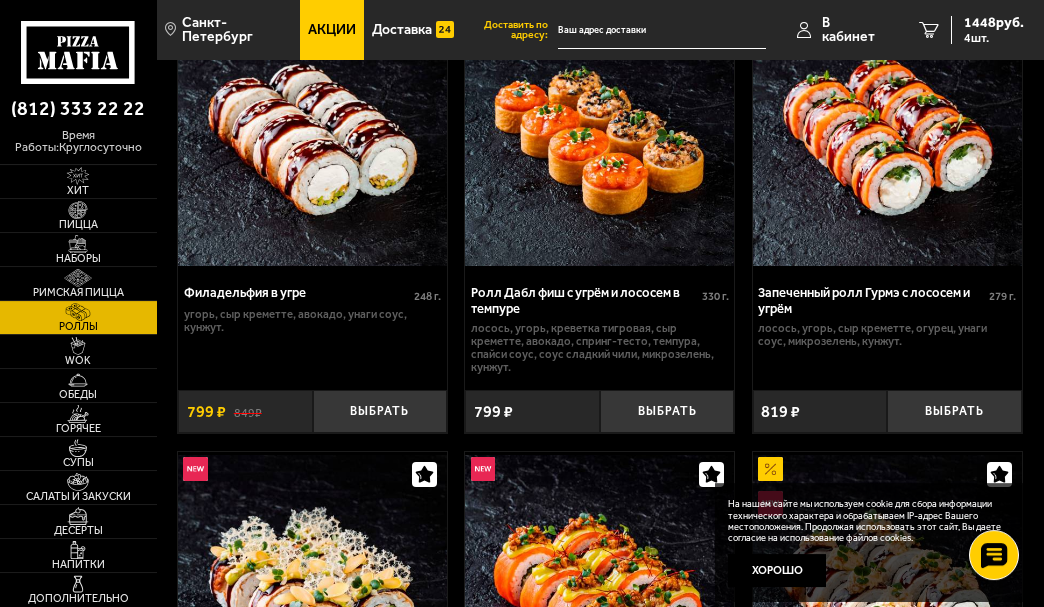 scroll, scrollTop: 1122, scrollLeft: 0, axis: vertical 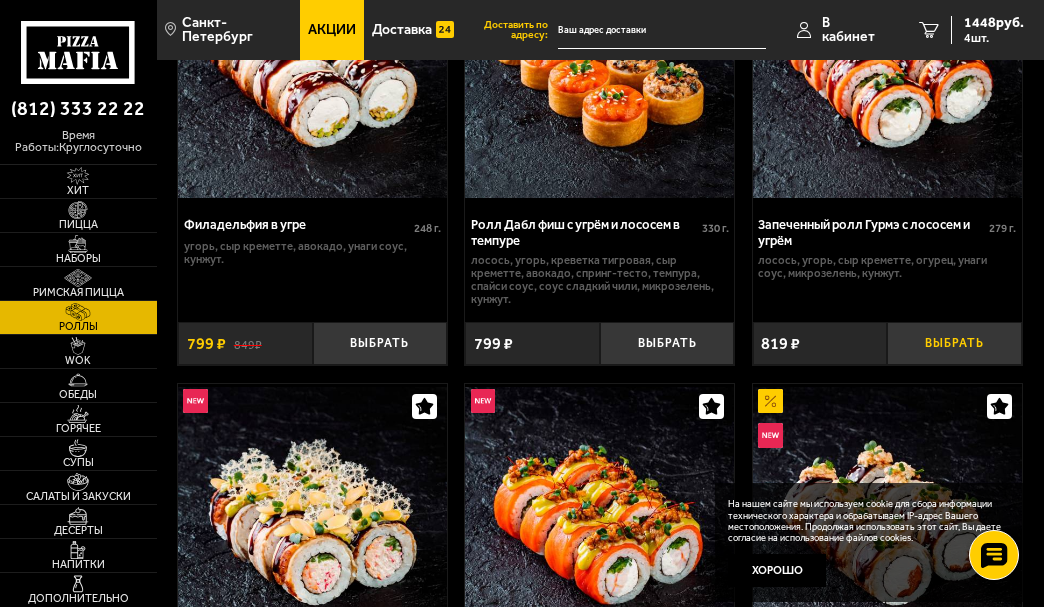 click on "Выбрать" at bounding box center [954, 343] 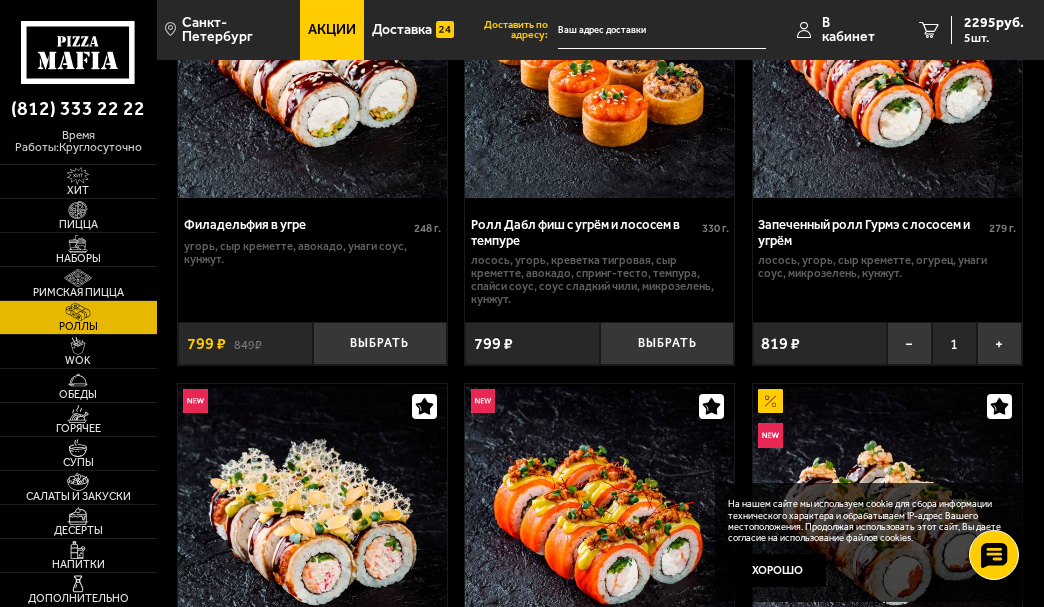 click on "1" at bounding box center (954, 343) 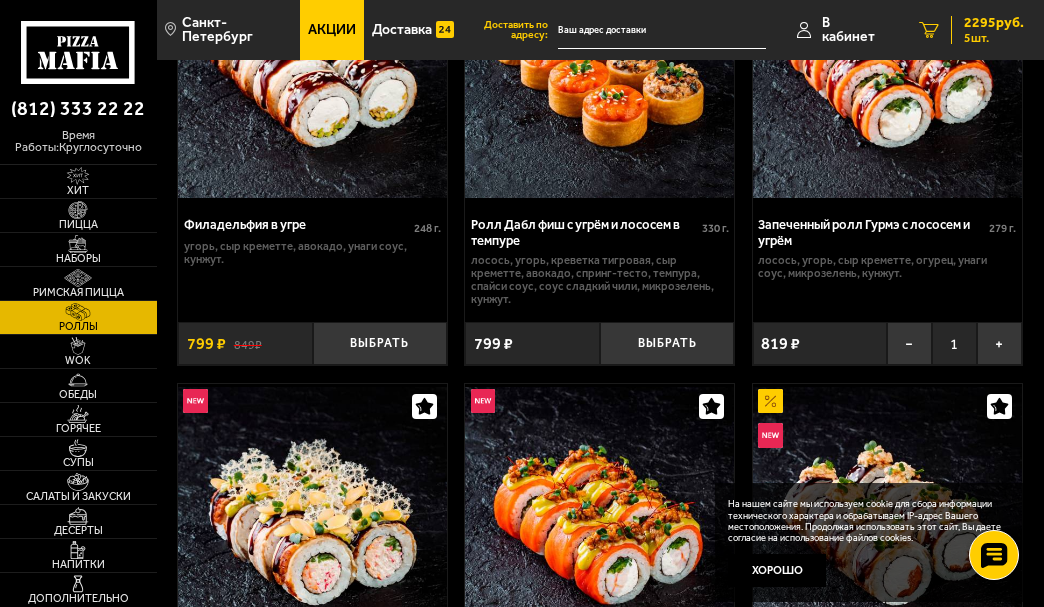 click on "5" at bounding box center (929, 30) 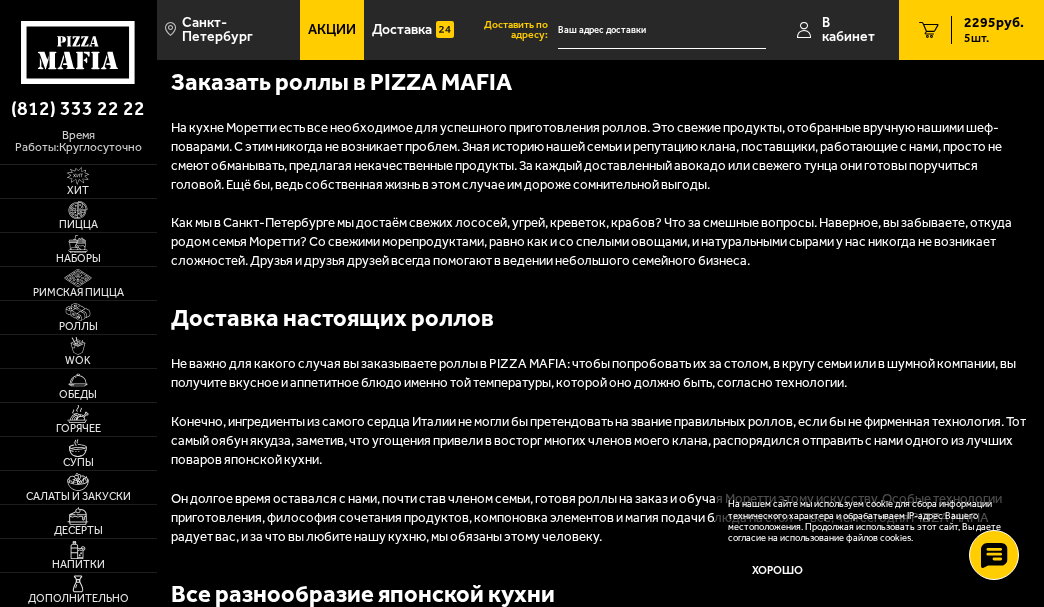 scroll, scrollTop: 0, scrollLeft: 0, axis: both 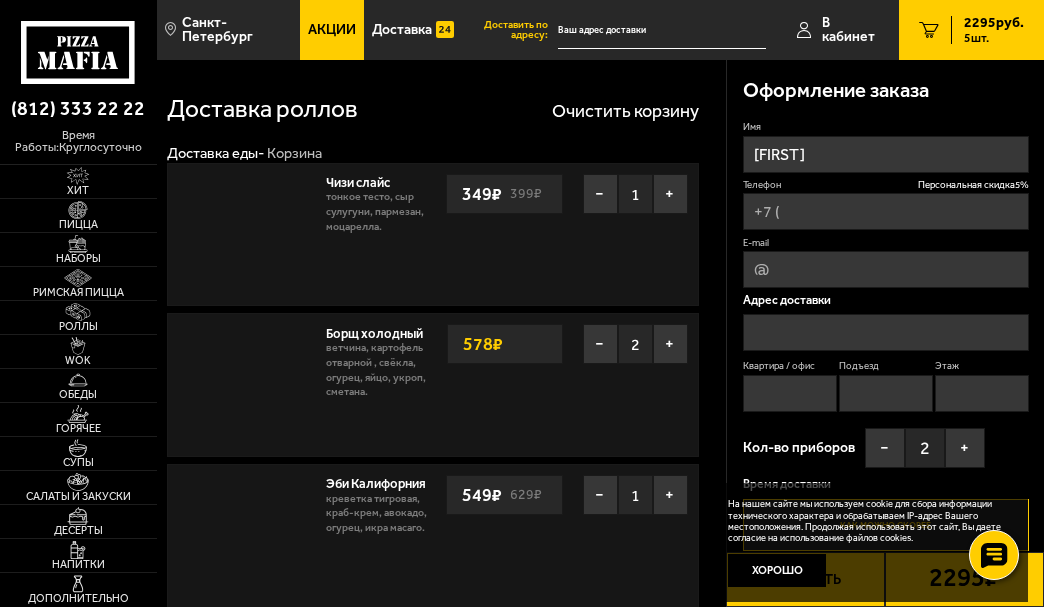 type on "[PHONE]" 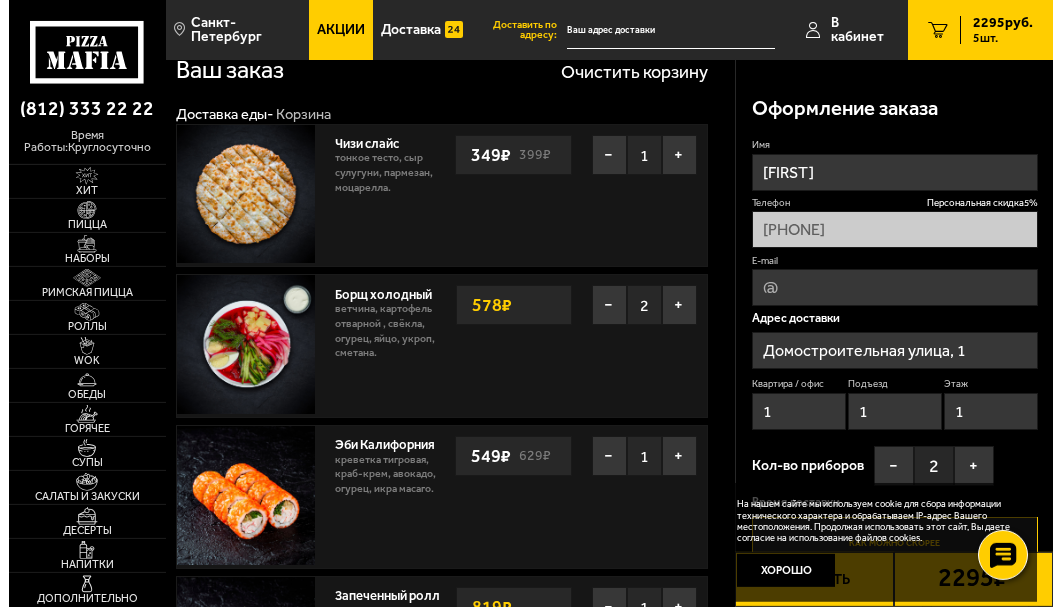 scroll, scrollTop: 0, scrollLeft: 0, axis: both 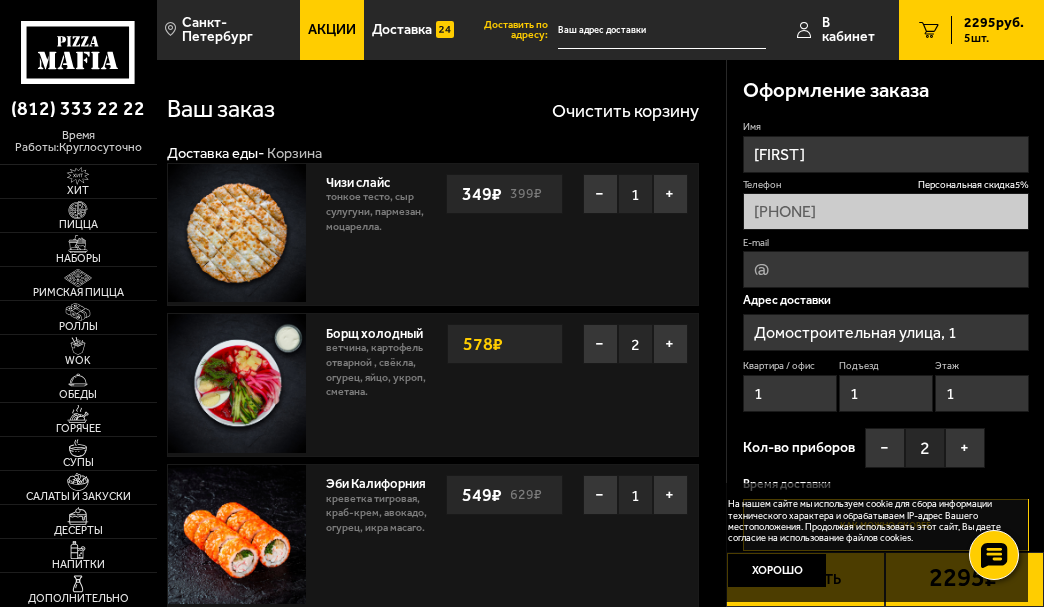 click on "Домостроительная улица, 1" at bounding box center [885, 332] 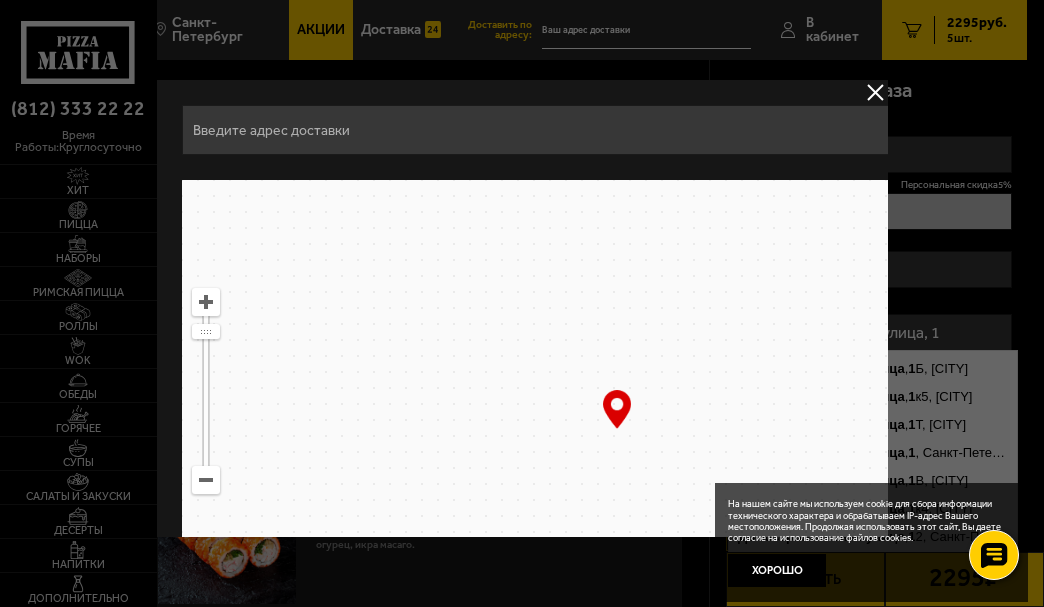 type on "Домостроительная улица, 1" 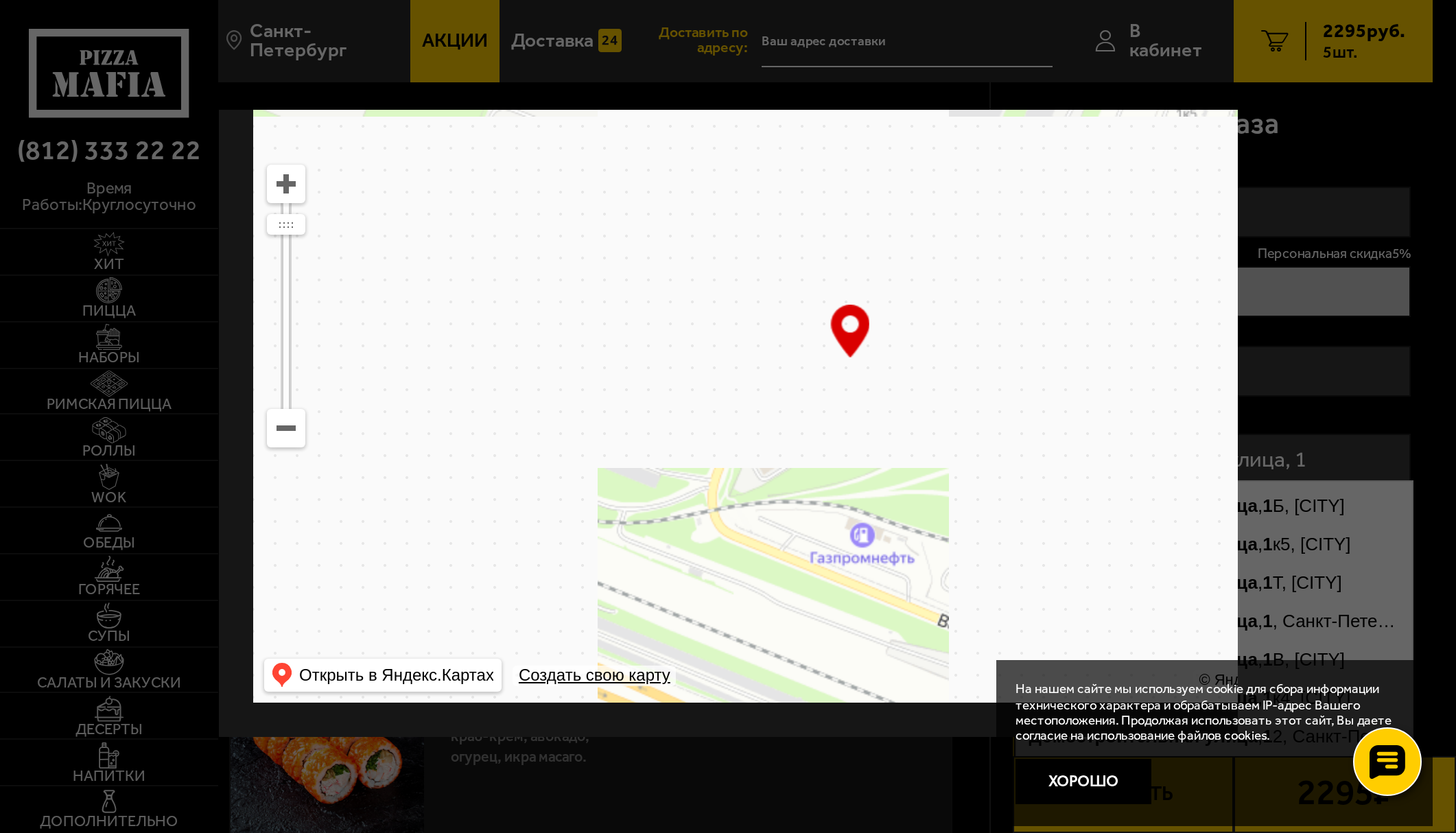 scroll, scrollTop: 127, scrollLeft: 0, axis: vertical 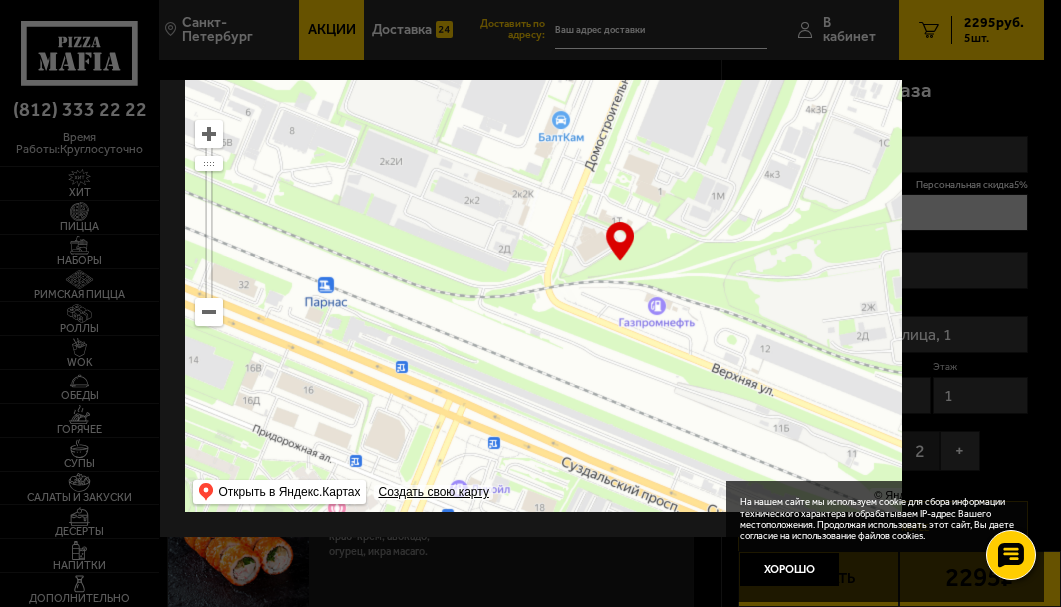 drag, startPoint x: 455, startPoint y: 350, endPoint x: 483, endPoint y: 277, distance: 78.18568 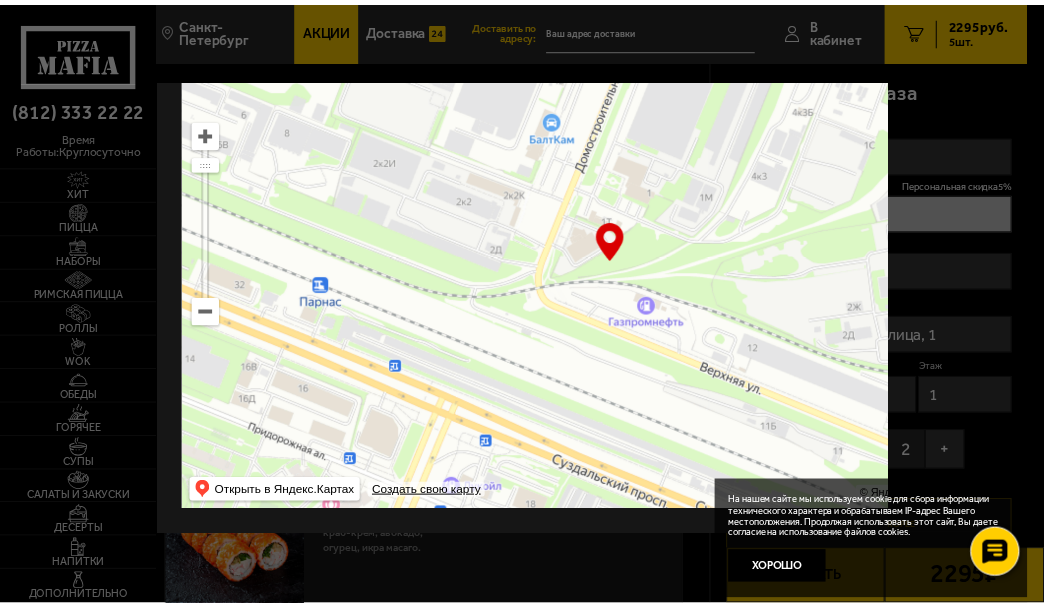 scroll, scrollTop: 0, scrollLeft: 0, axis: both 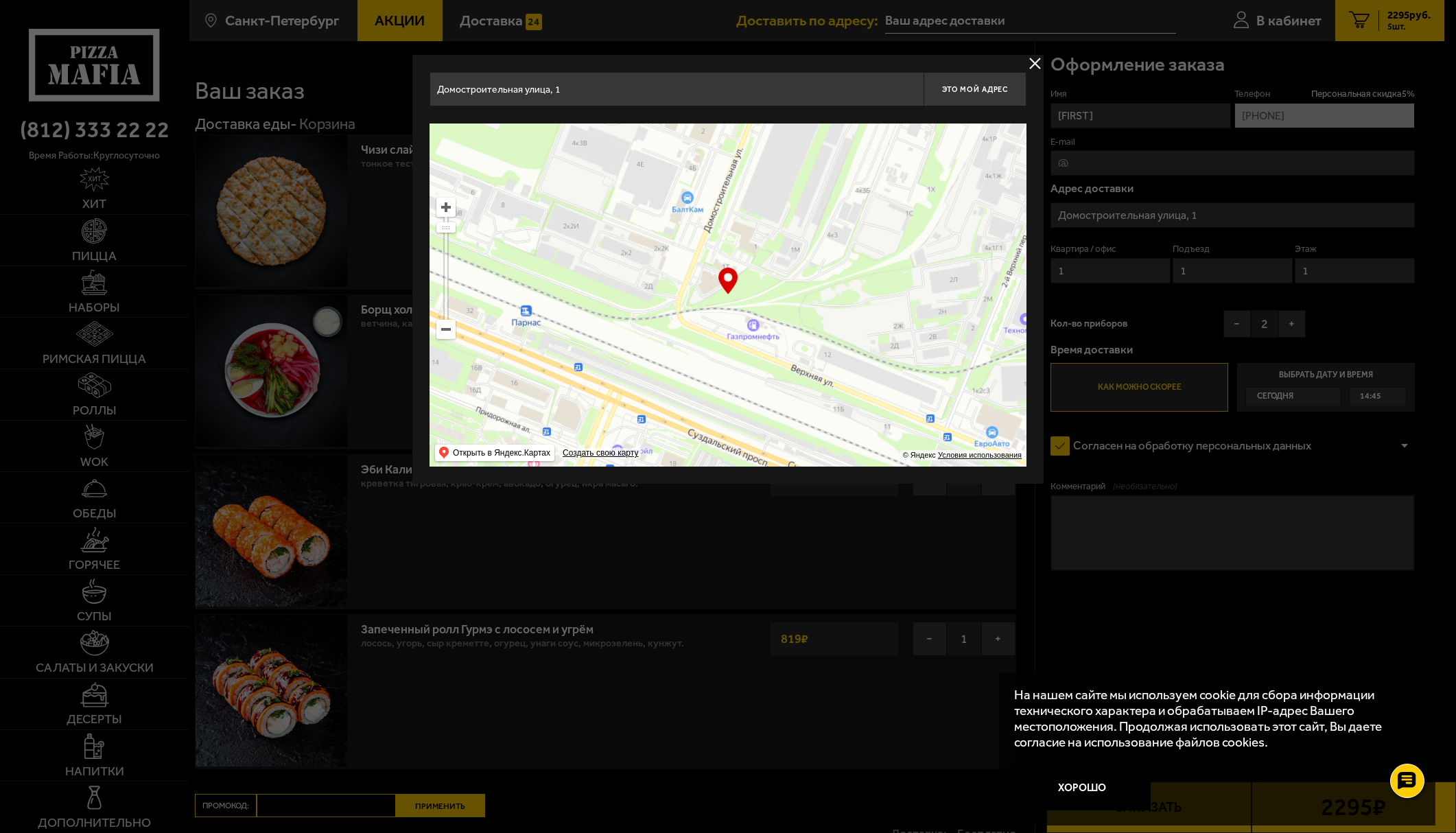 click at bounding box center (446, 329) 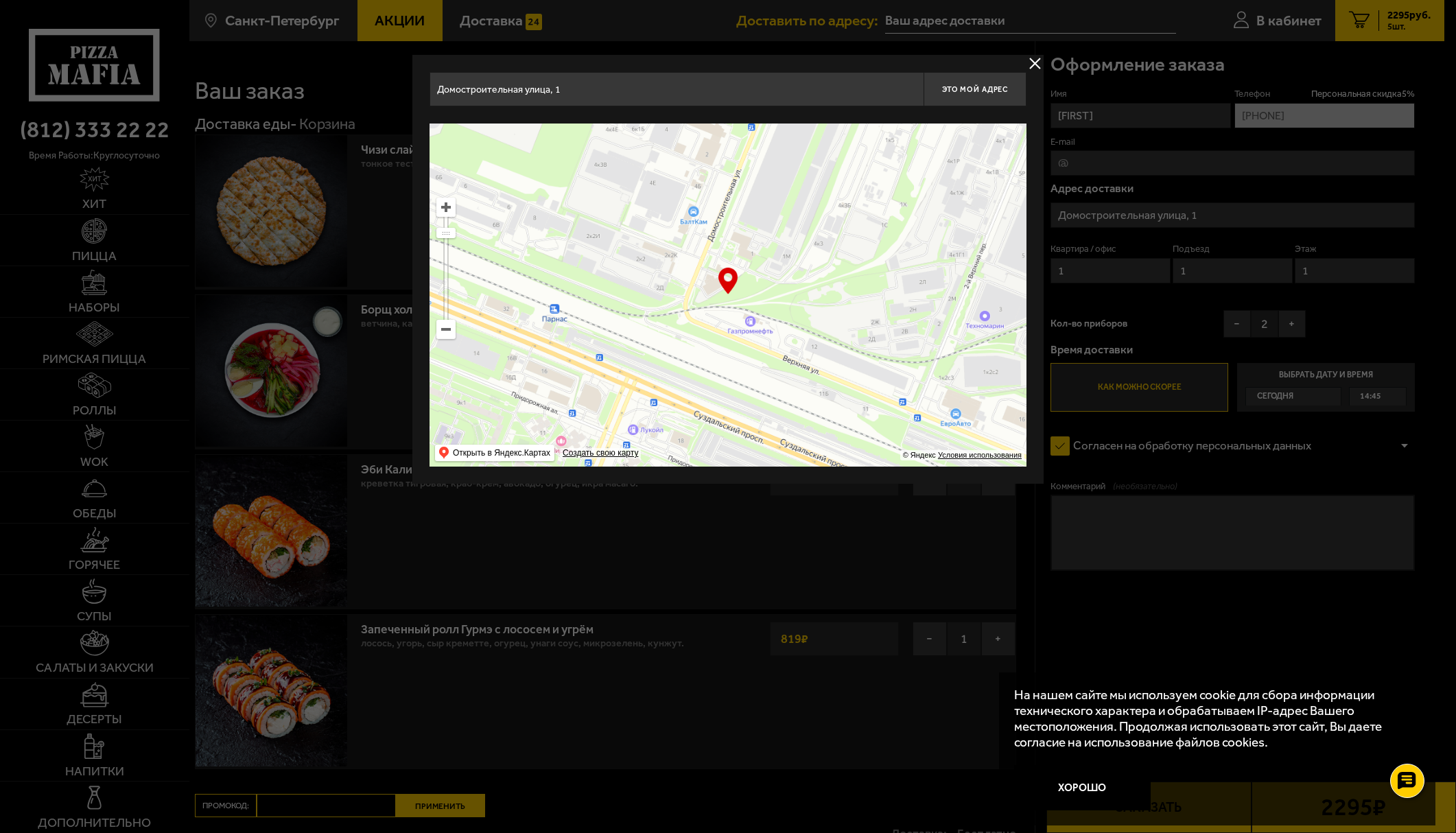 click at bounding box center (446, 329) 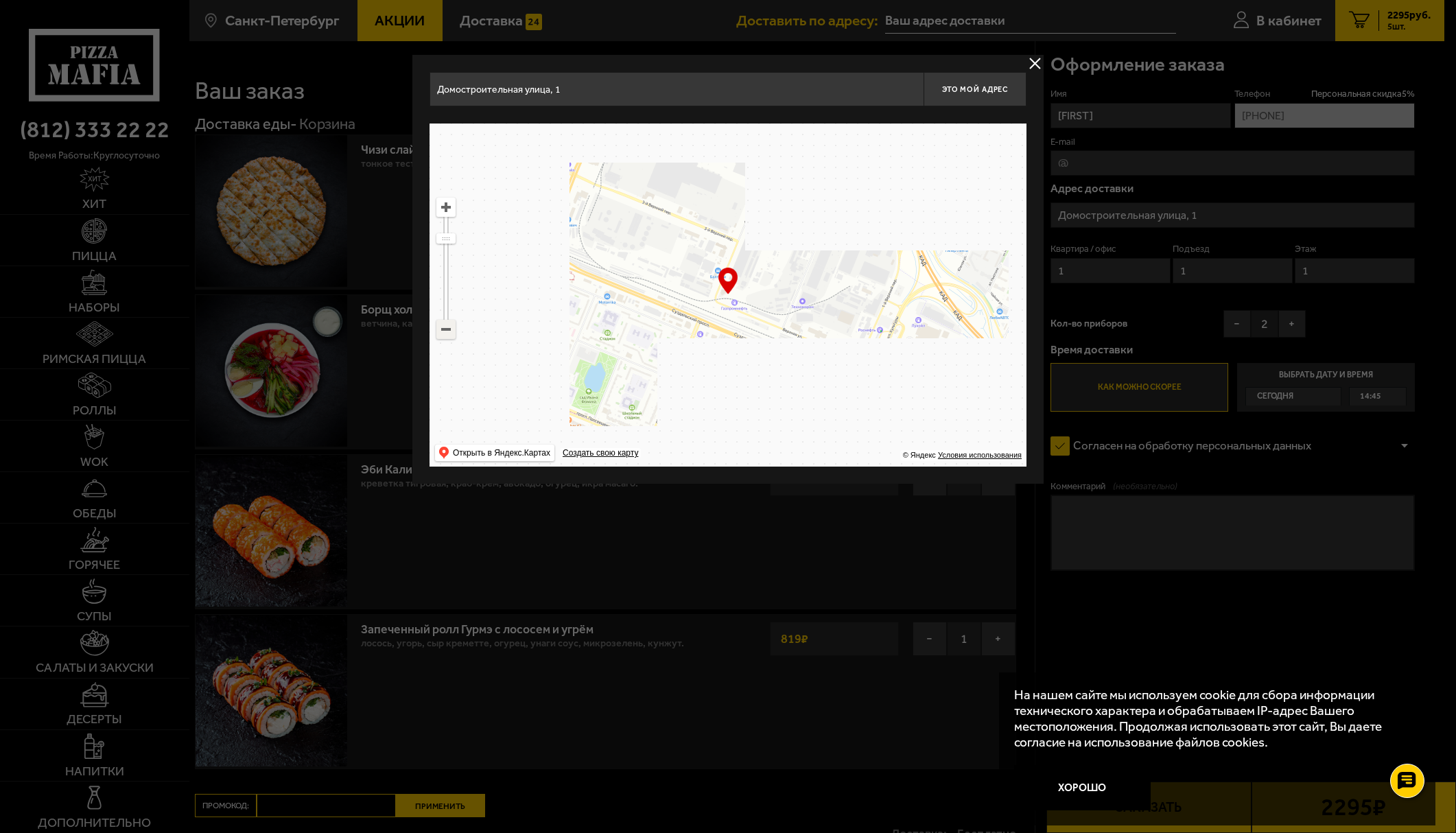 click at bounding box center (446, 329) 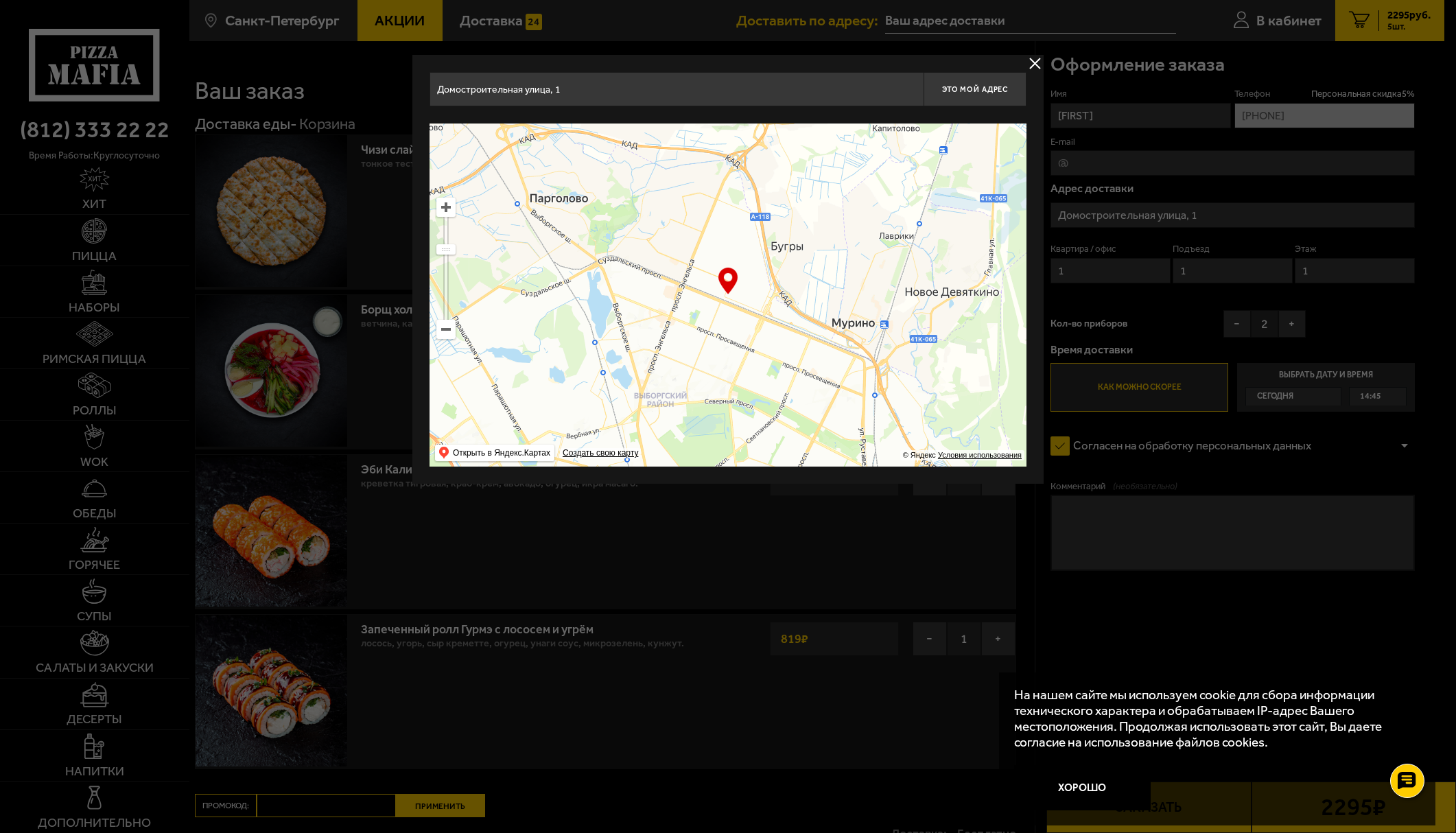 click at bounding box center [728, 295] 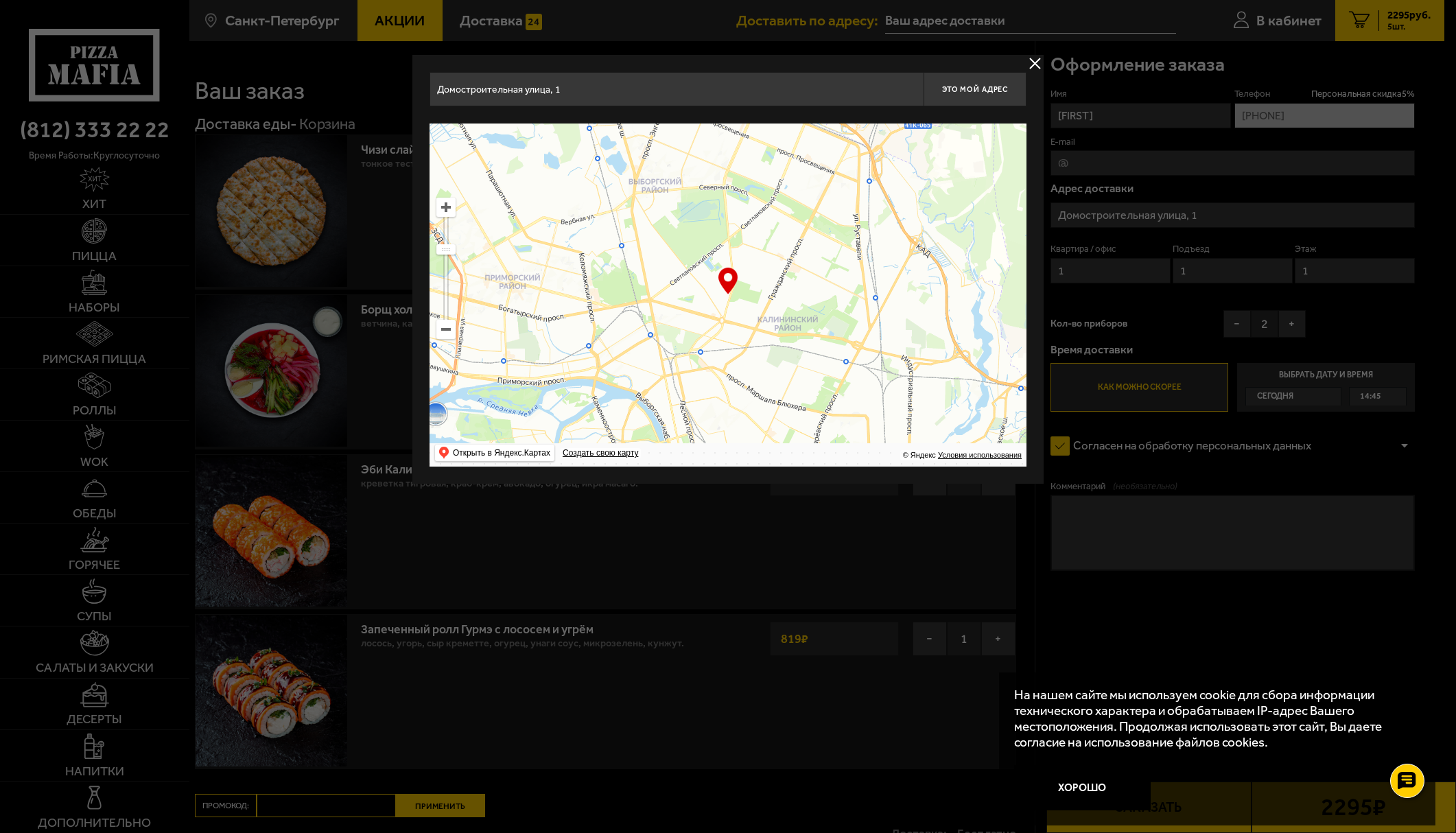 click at bounding box center (728, 295) 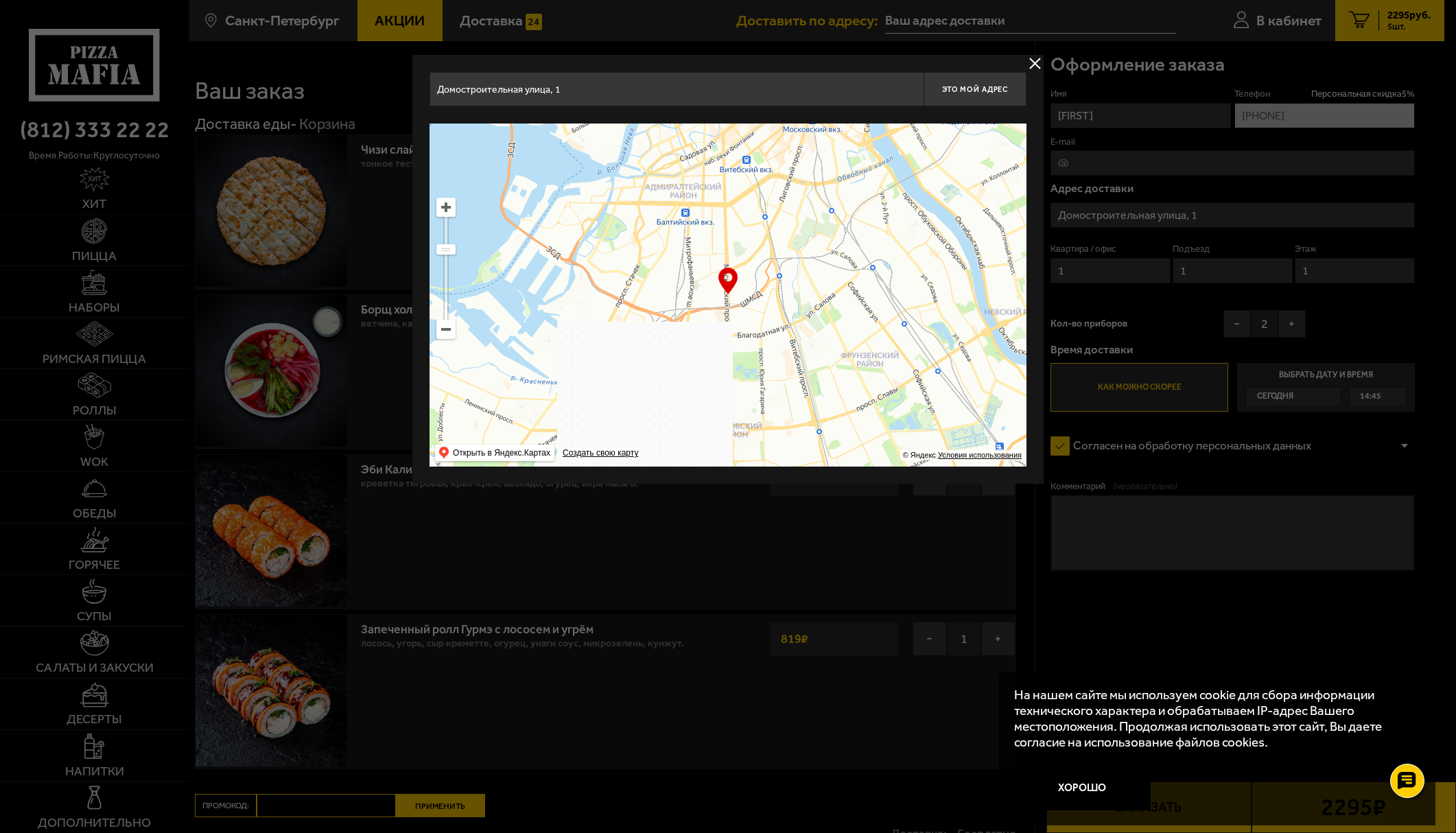 type on "улица [STREET_NAME], 3" 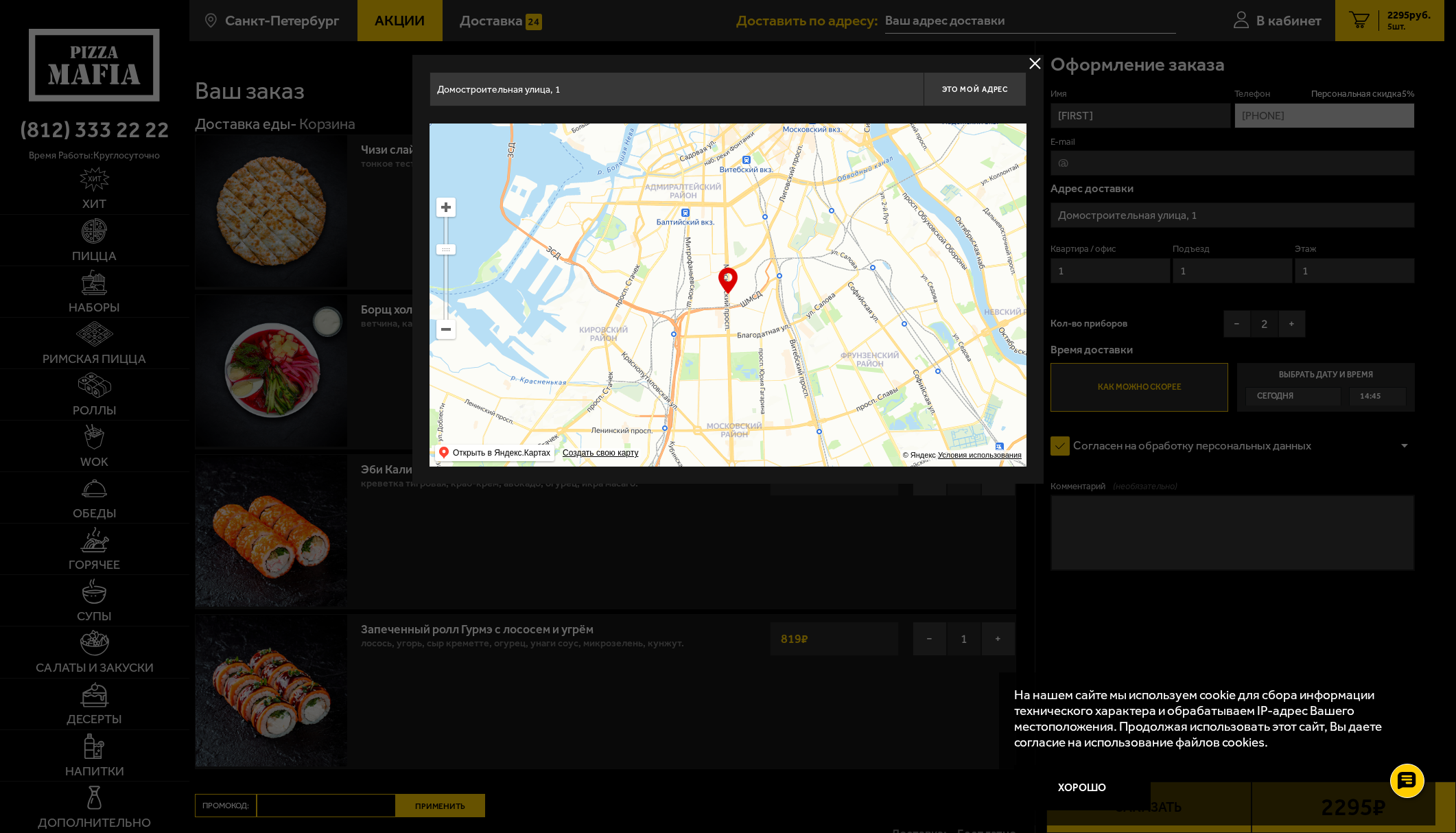 type on "улица [STREET_NAME], 3" 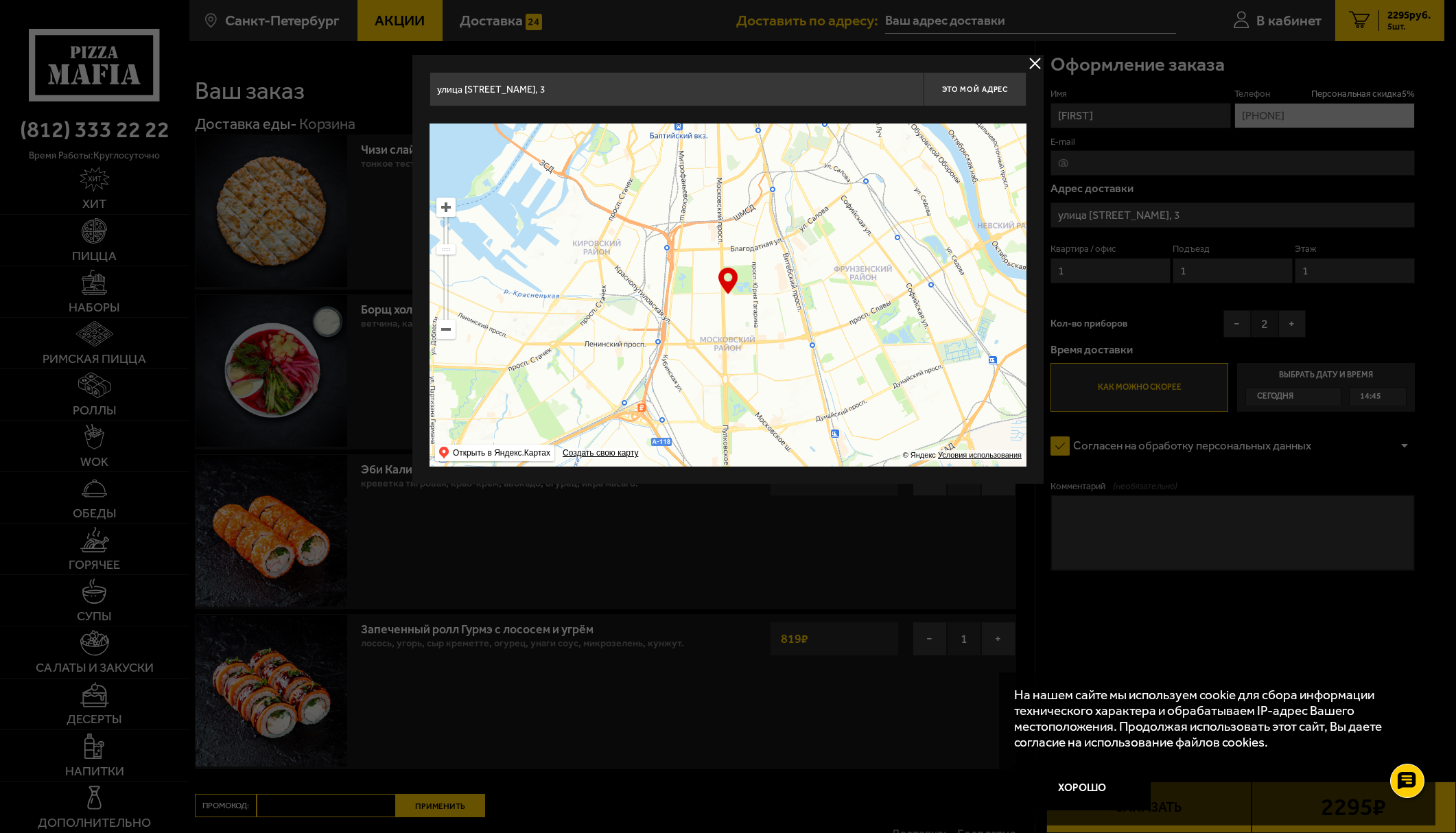 drag, startPoint x: 770, startPoint y: 226, endPoint x: 788, endPoint y: 161, distance: 67.446275 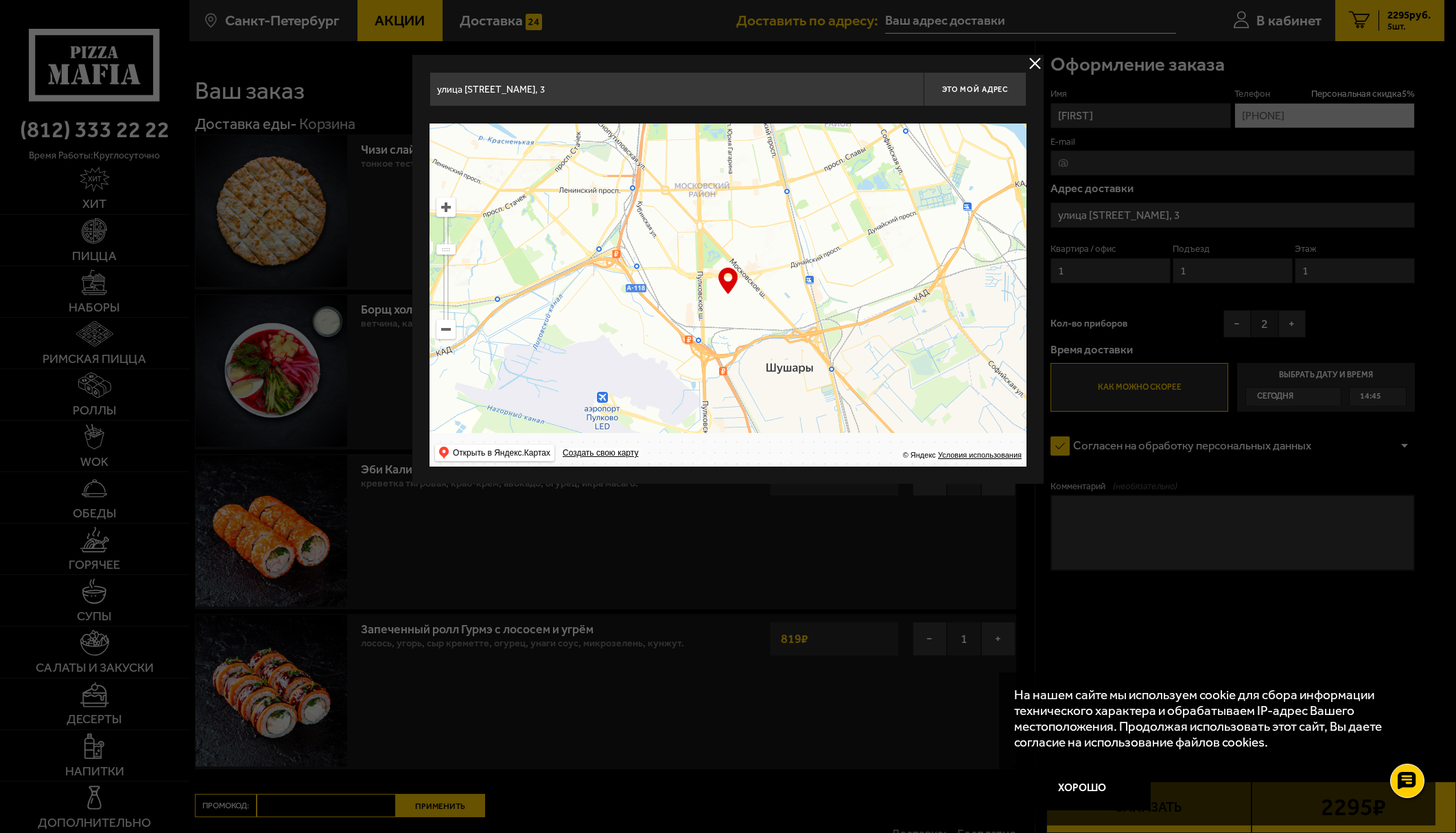 drag, startPoint x: 836, startPoint y: 277, endPoint x: 641, endPoint y: 151, distance: 232.1659 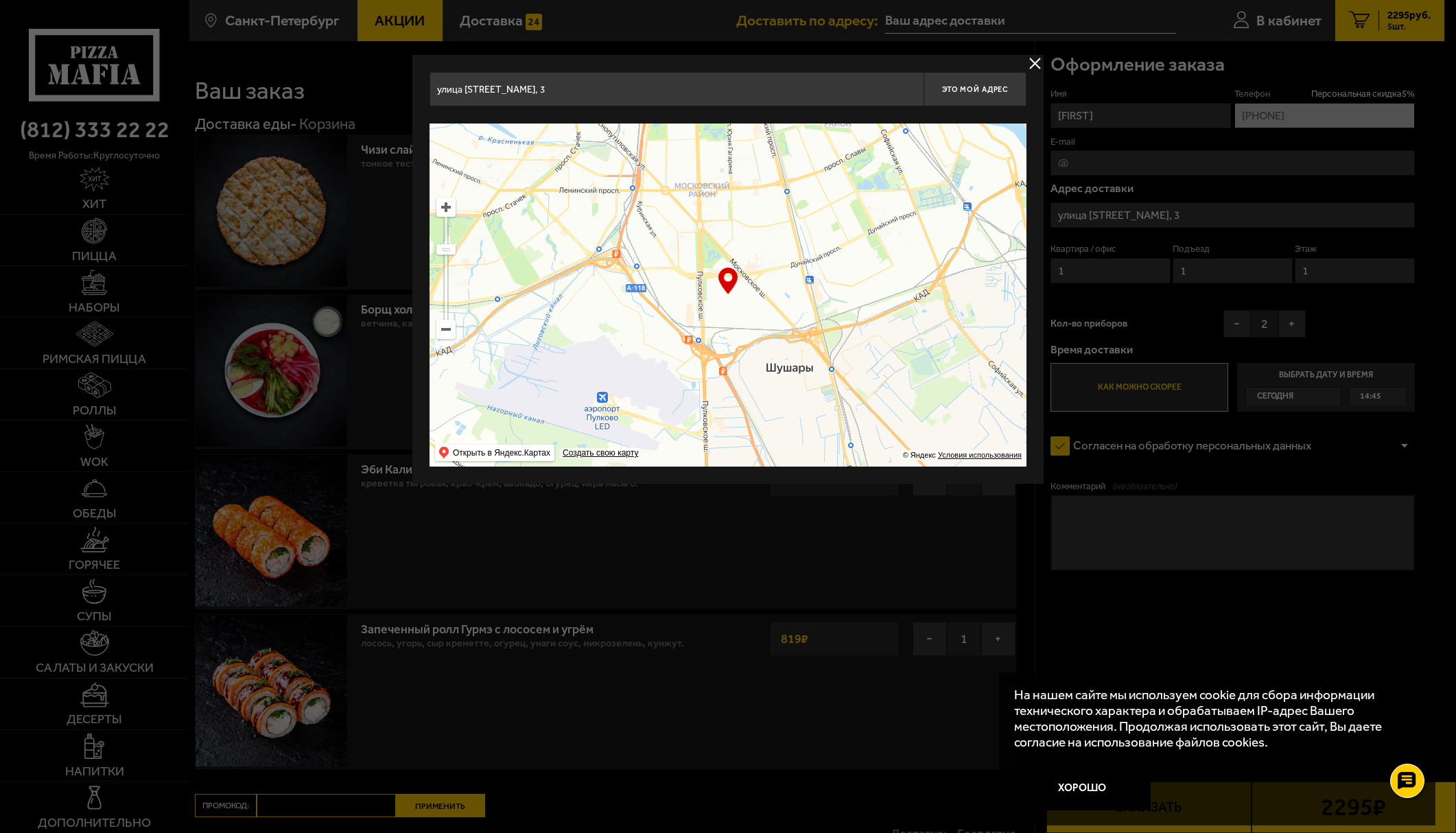 click at bounding box center (728, 295) 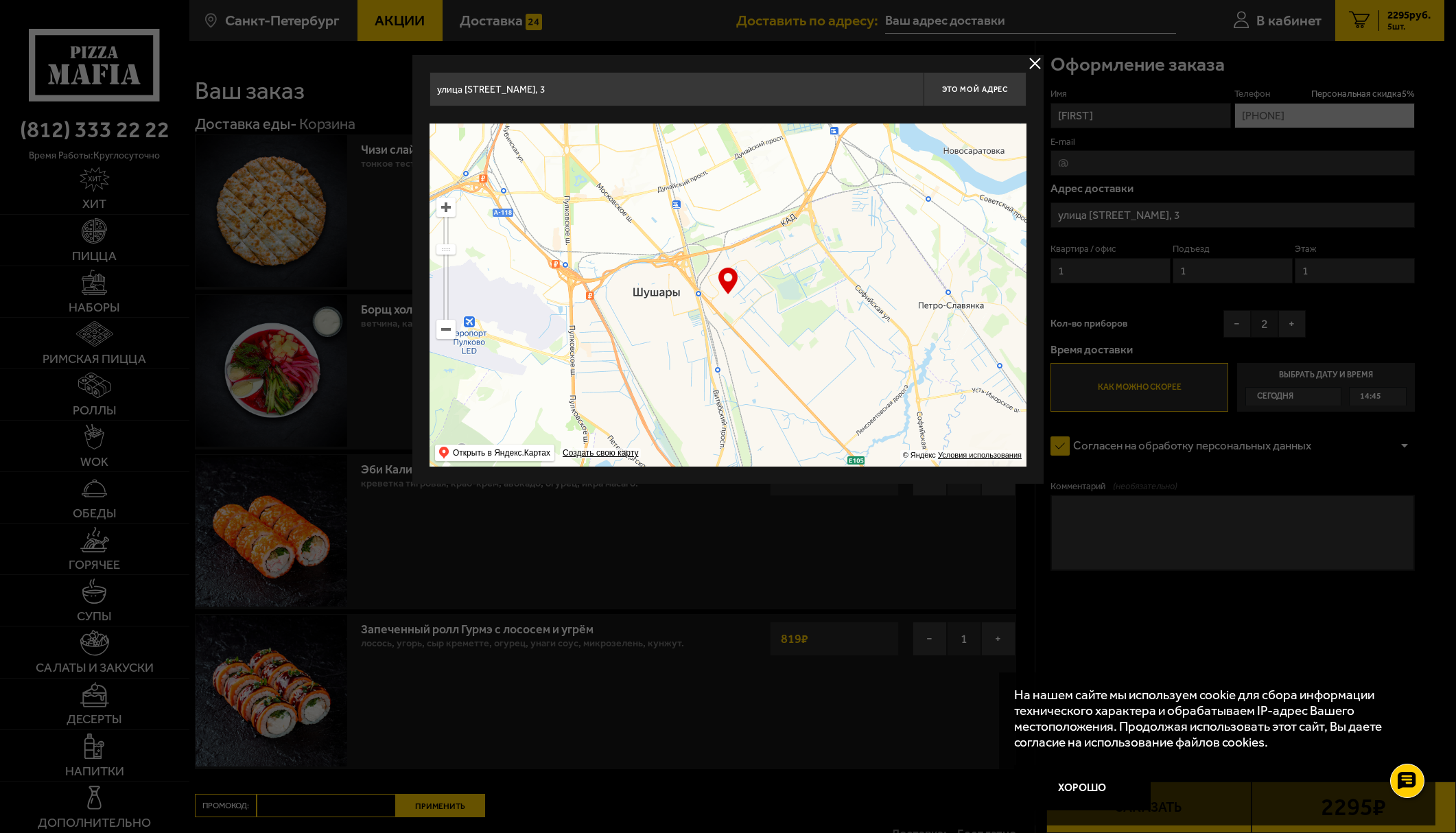 type on "Кубинская улица, 84" 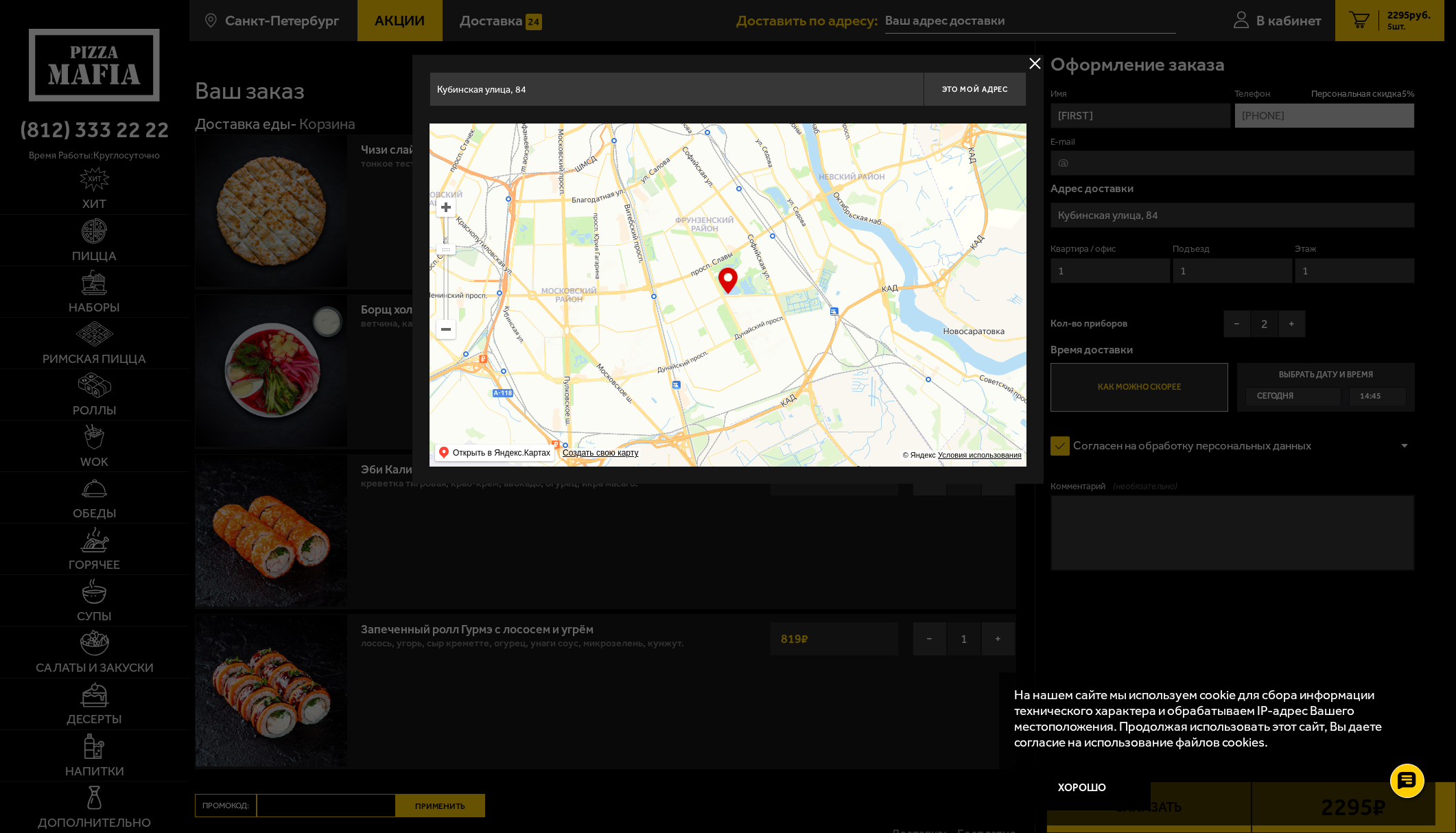 drag, startPoint x: 738, startPoint y: 268, endPoint x: 906, endPoint y: 471, distance: 263.50142 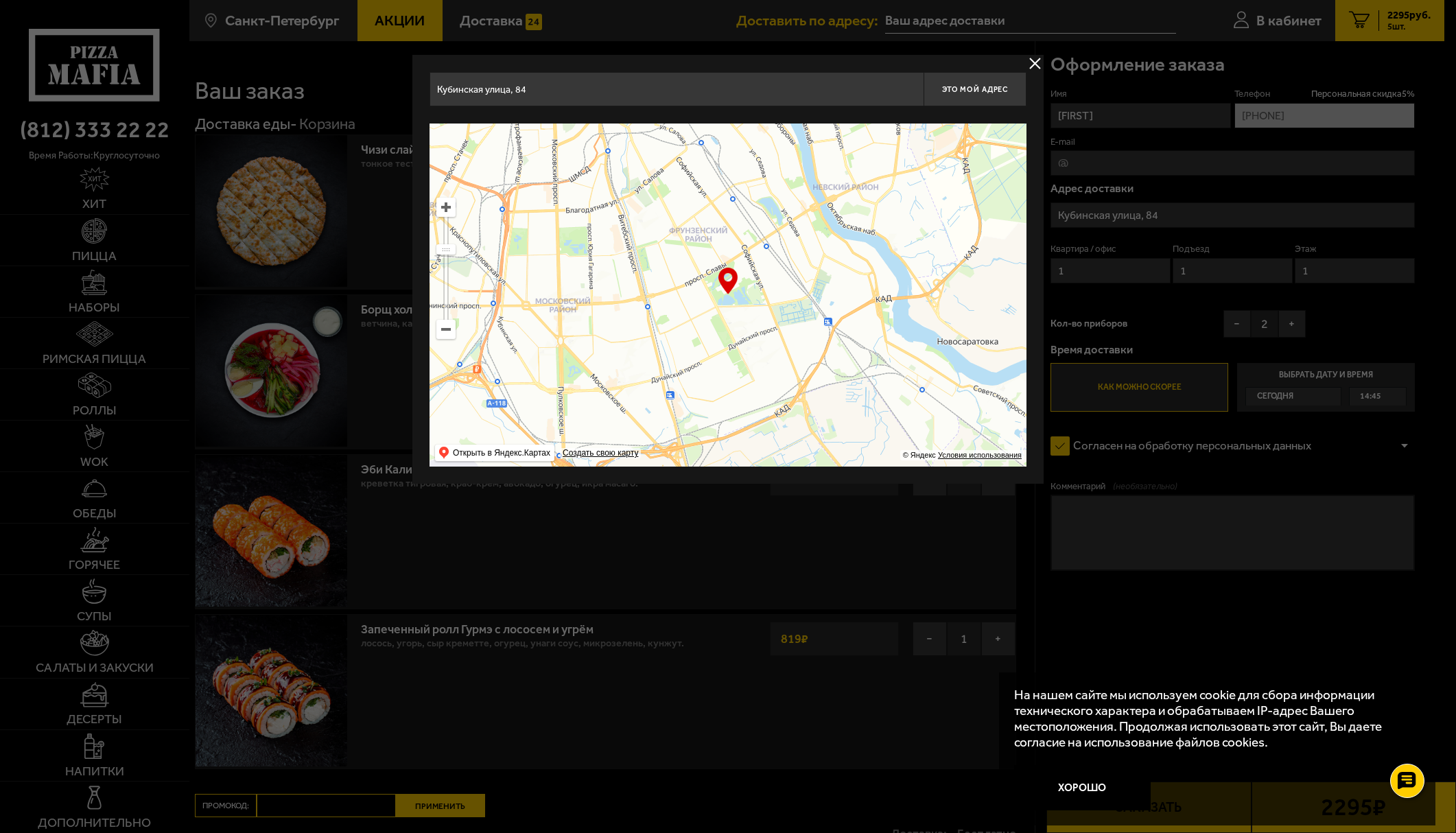 click at bounding box center [446, 207] 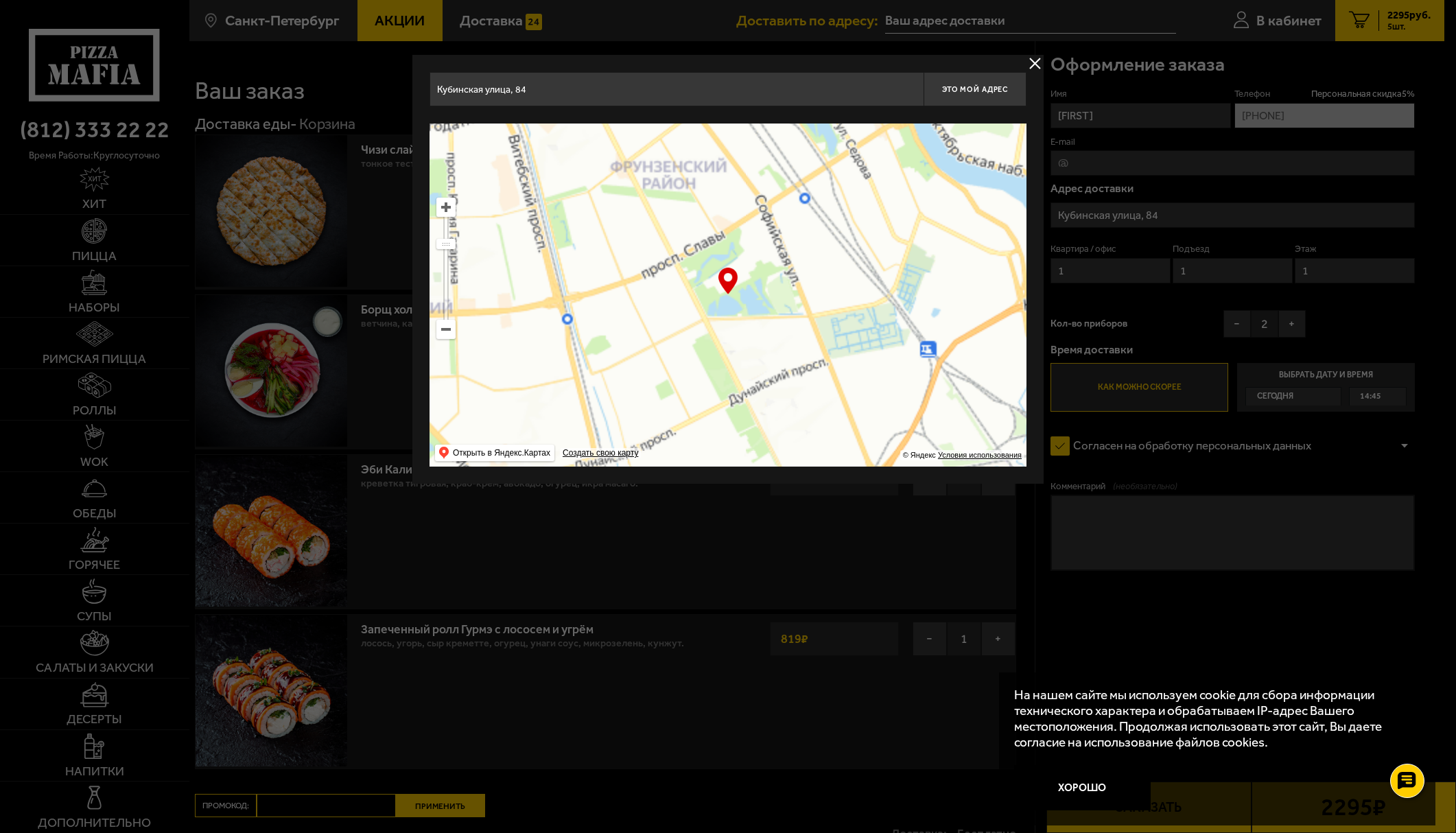 click at bounding box center (446, 207) 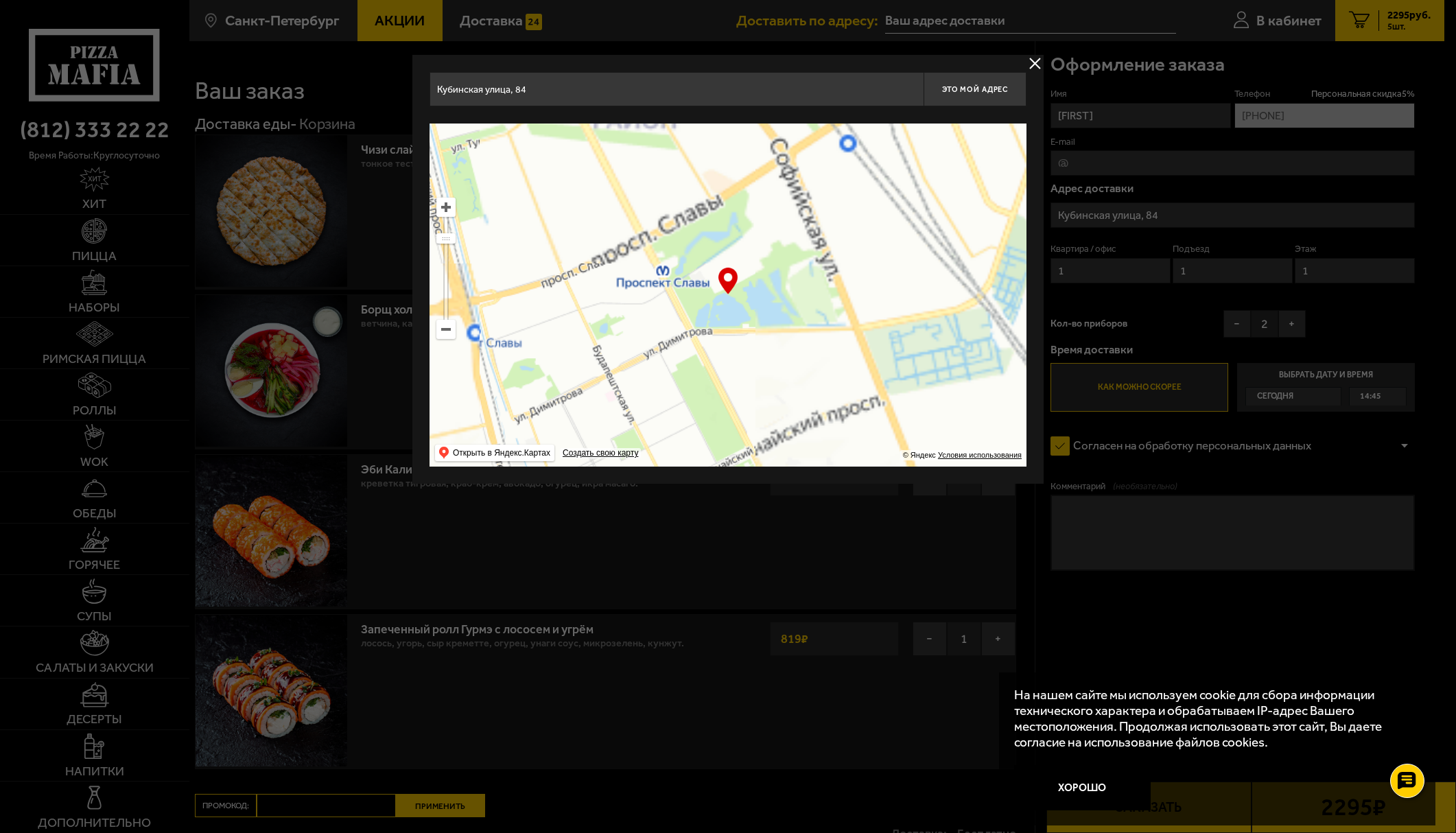 click at bounding box center (446, 207) 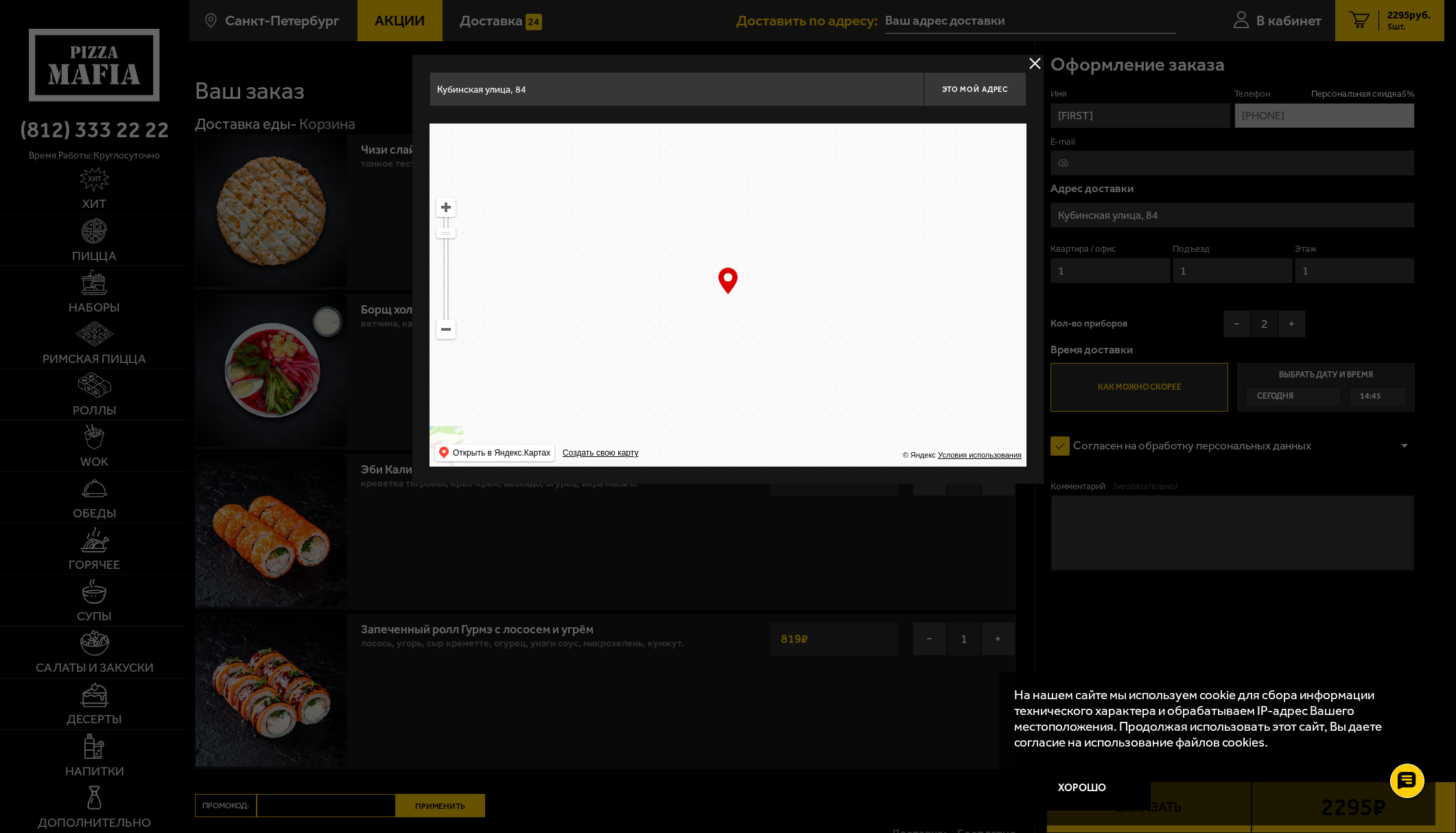 drag, startPoint x: 681, startPoint y: 263, endPoint x: 738, endPoint y: 456, distance: 201.24115 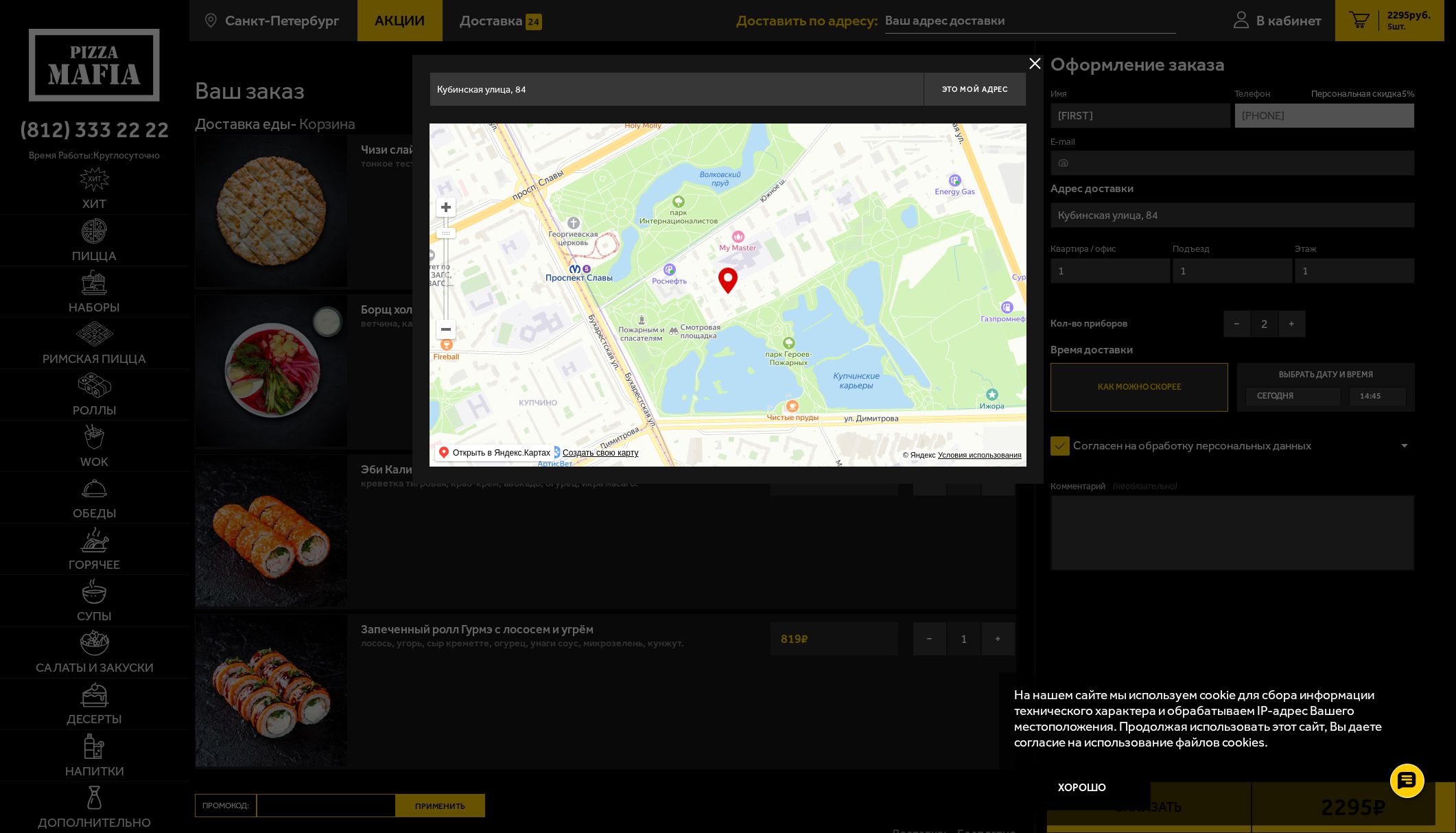 click at bounding box center [728, 295] 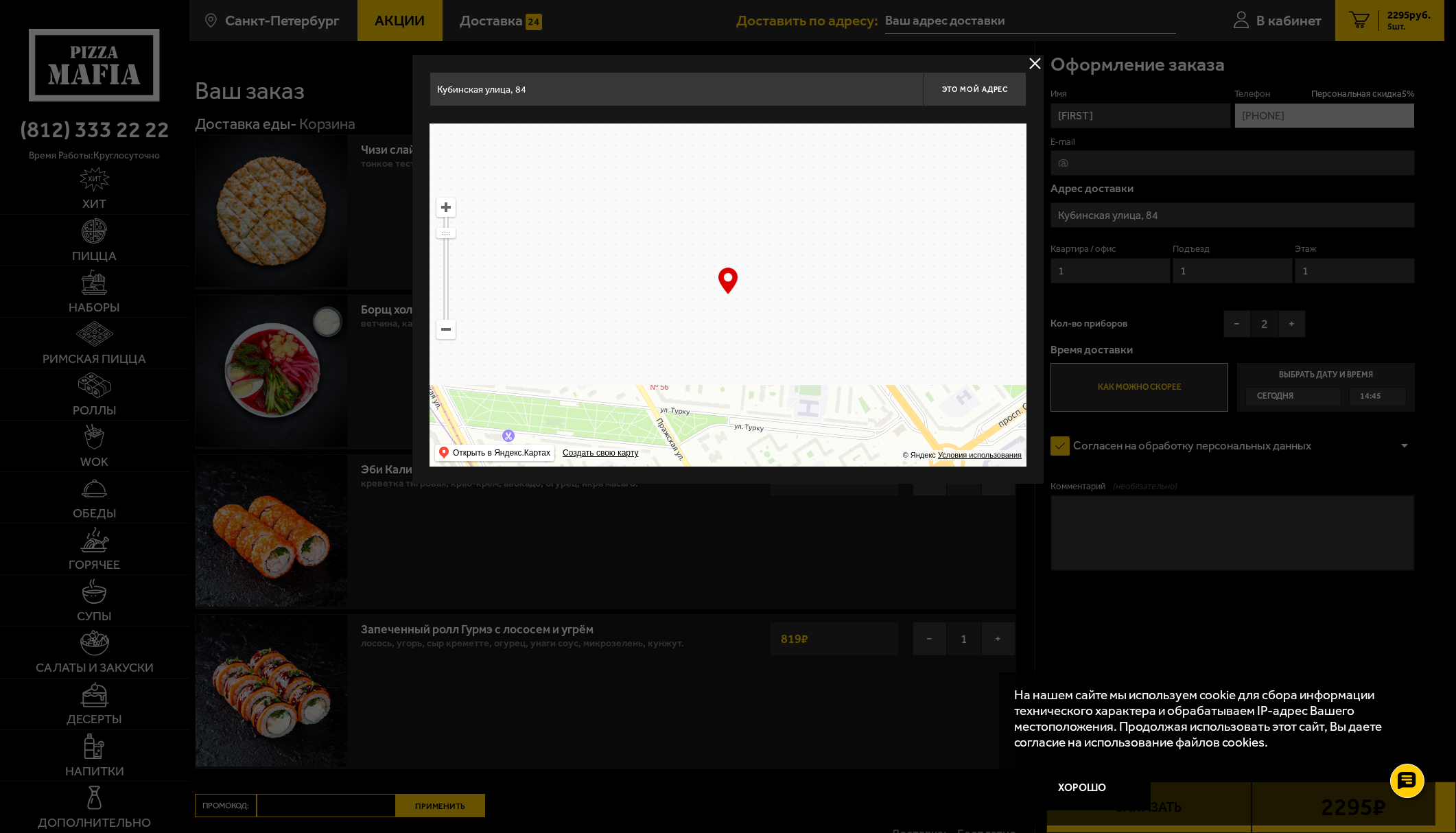 drag, startPoint x: 744, startPoint y: 368, endPoint x: 704, endPoint y: 468, distance: 107.7033 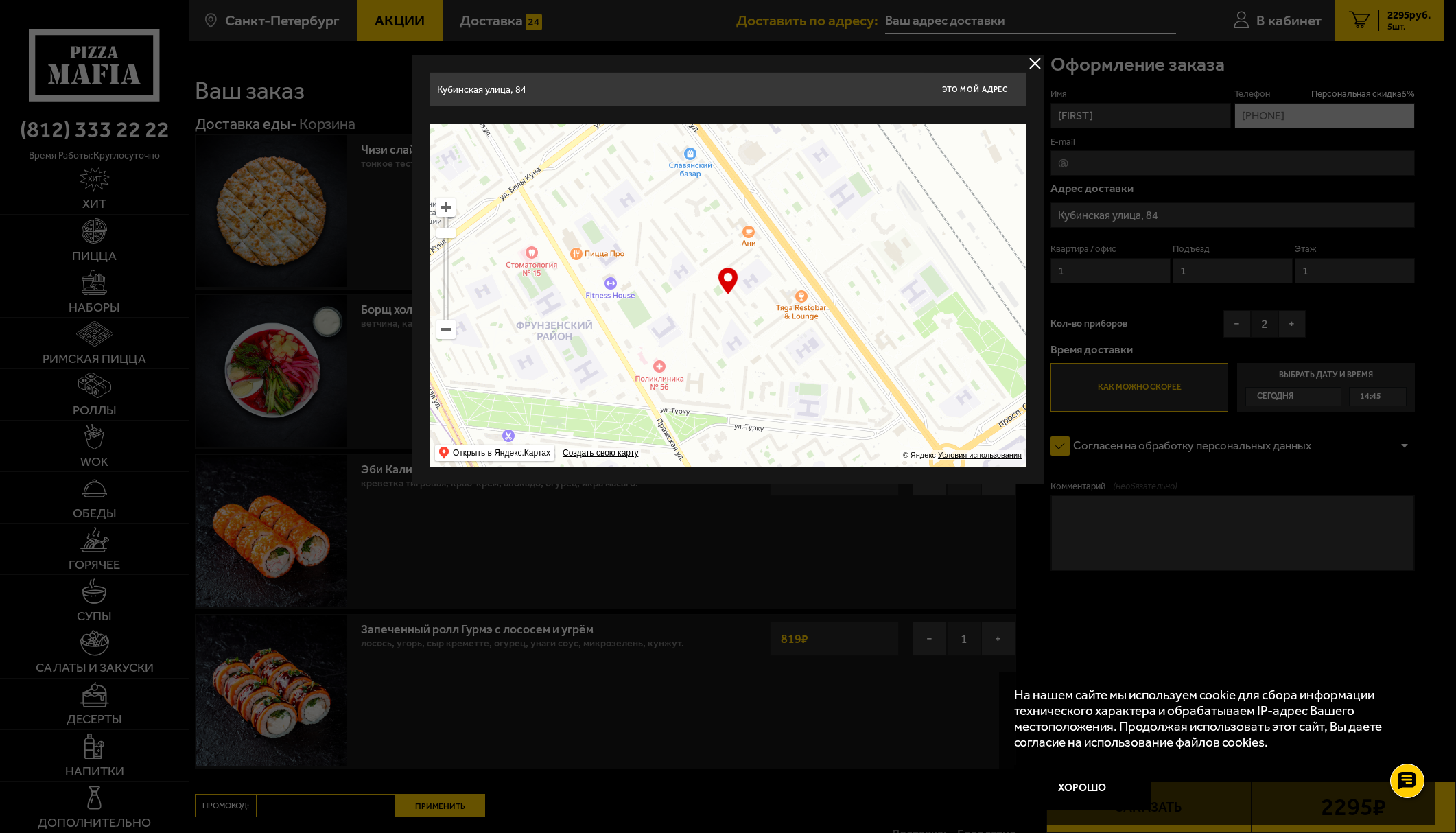click at bounding box center (728, 295) 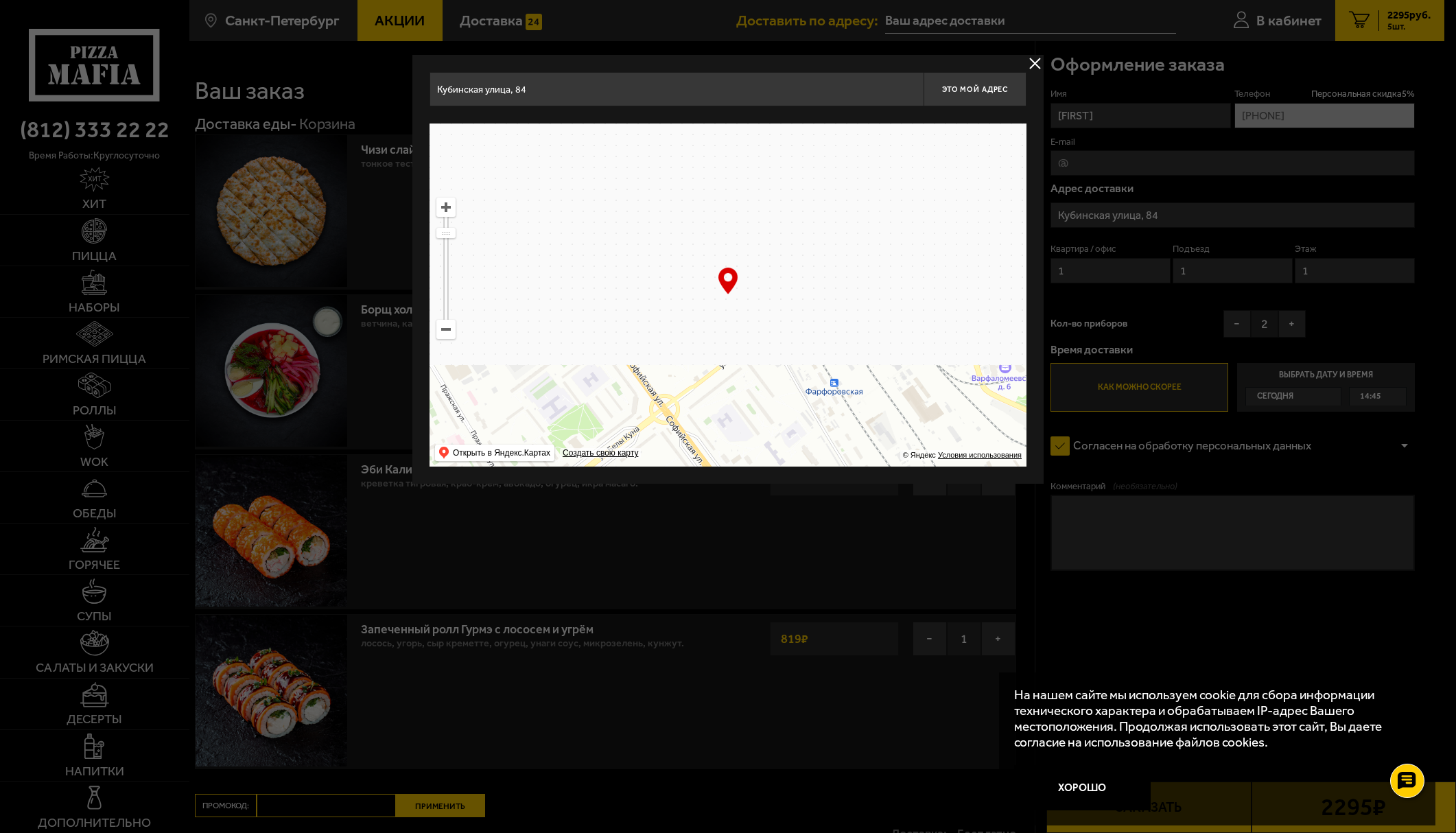 drag, startPoint x: 682, startPoint y: 386, endPoint x: 692, endPoint y: 504, distance: 118.42297 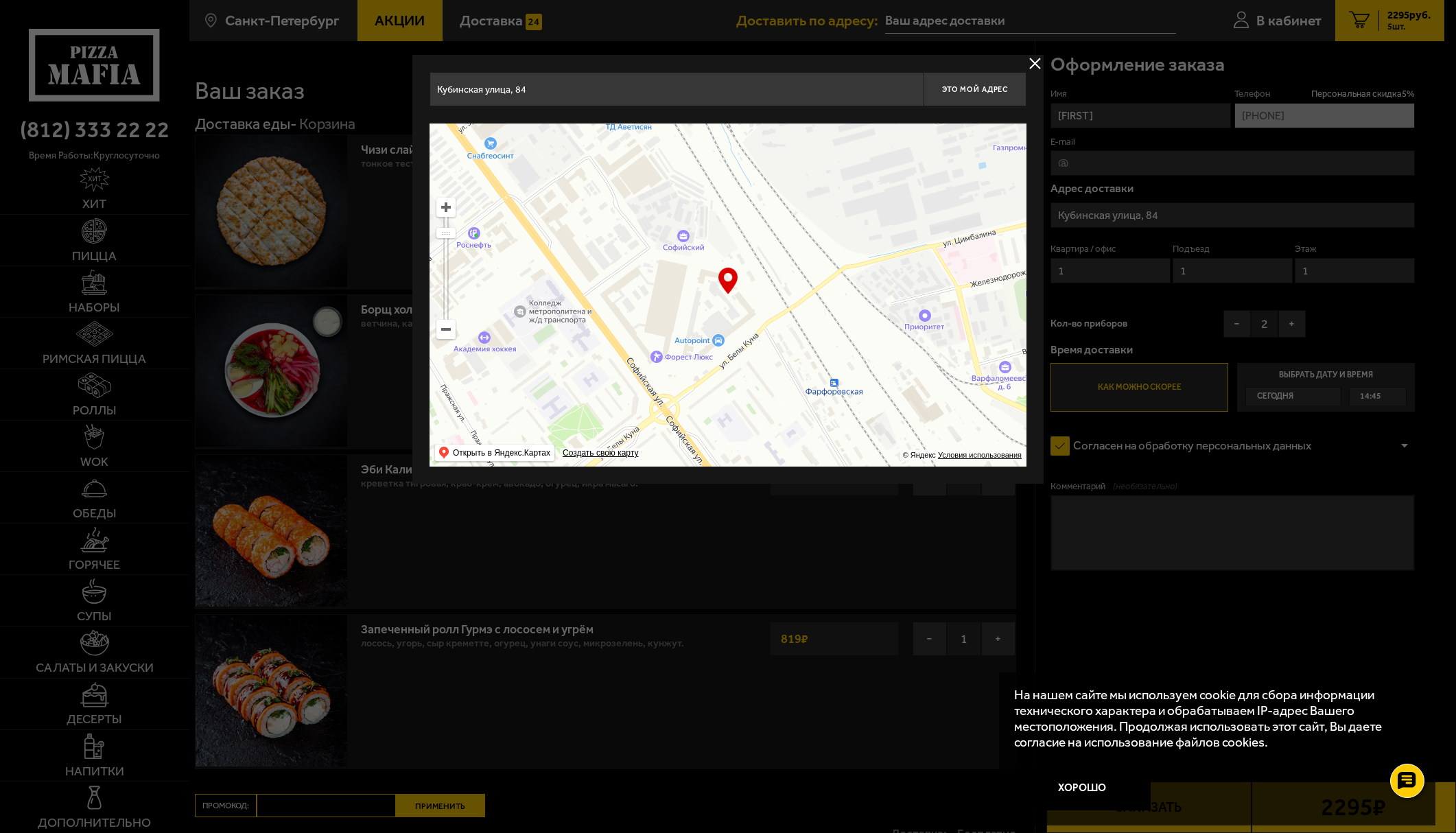 click on "[CITY] Все Акции Доставка Личный кабинет Акции Доставка Доставить по адресу: В кабинет 5 2295  руб. 5  шт. [CITY] Все Акции Доставка Личный кабинет Акции Доставка Кубинская улица, 84 Это мой адрес Найдите адрес перетащив карту … © Яндекс   Условия использования Открыть в Яндекс.Картах Создать свою карту Ваш заказ Очистить корзину Доставка еды  -  Корзина Чизи слайс   220   г  . тонкое тесто, сыр сулугуни, пармезан, моцарелла. − 1 + 349  ₽ 399 ₽ тонкое тесто, сыр сулугуни, пармезан, моцарелла. − 1 + 349  ₽ 399 ₽ Борщ холодный   320   г  . − 2 + 578  ₽ − 2 + 578  ₽   227" at bounding box center [816, 516] 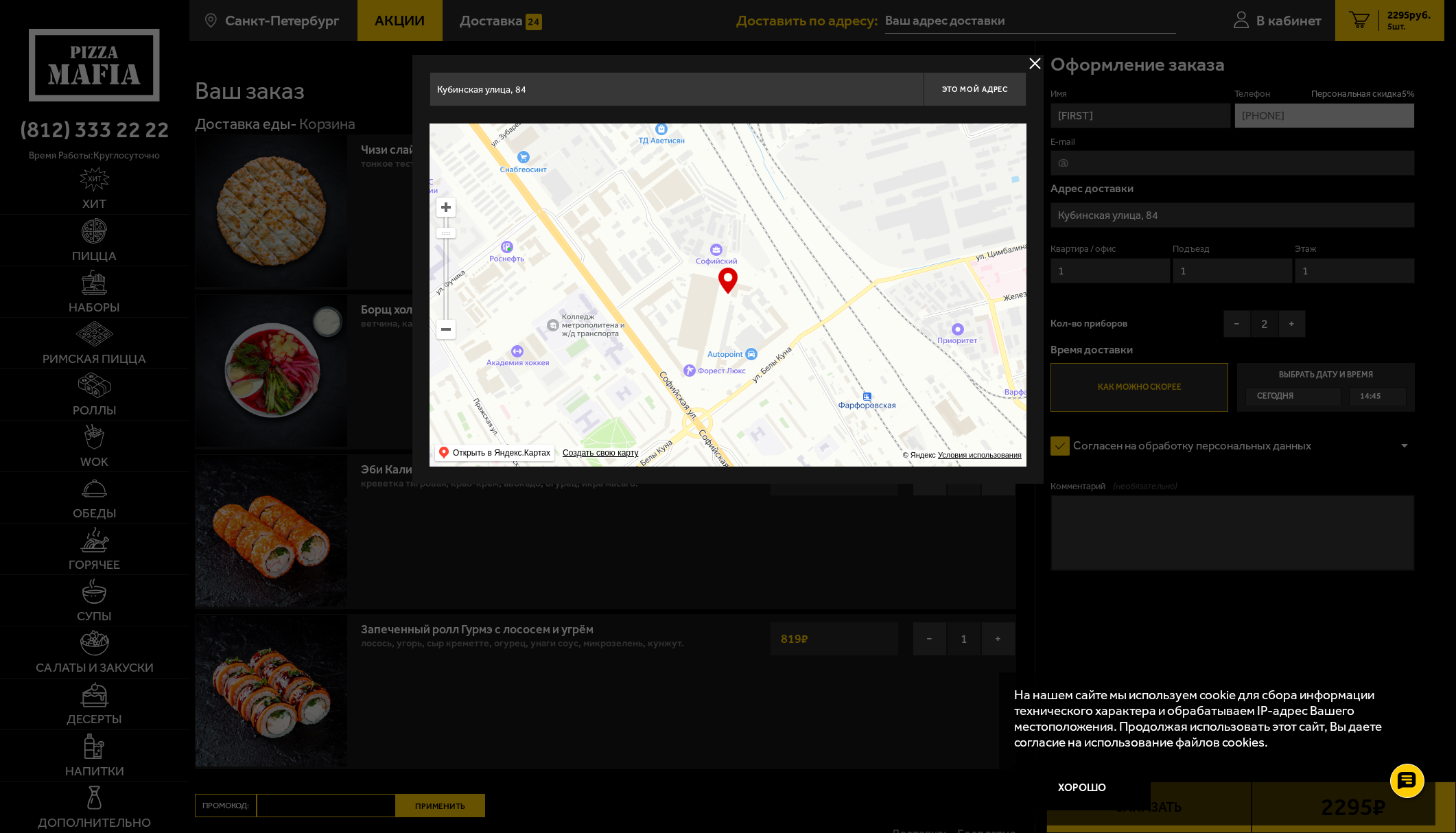 type on "улица Белы Куна, 32к2А" 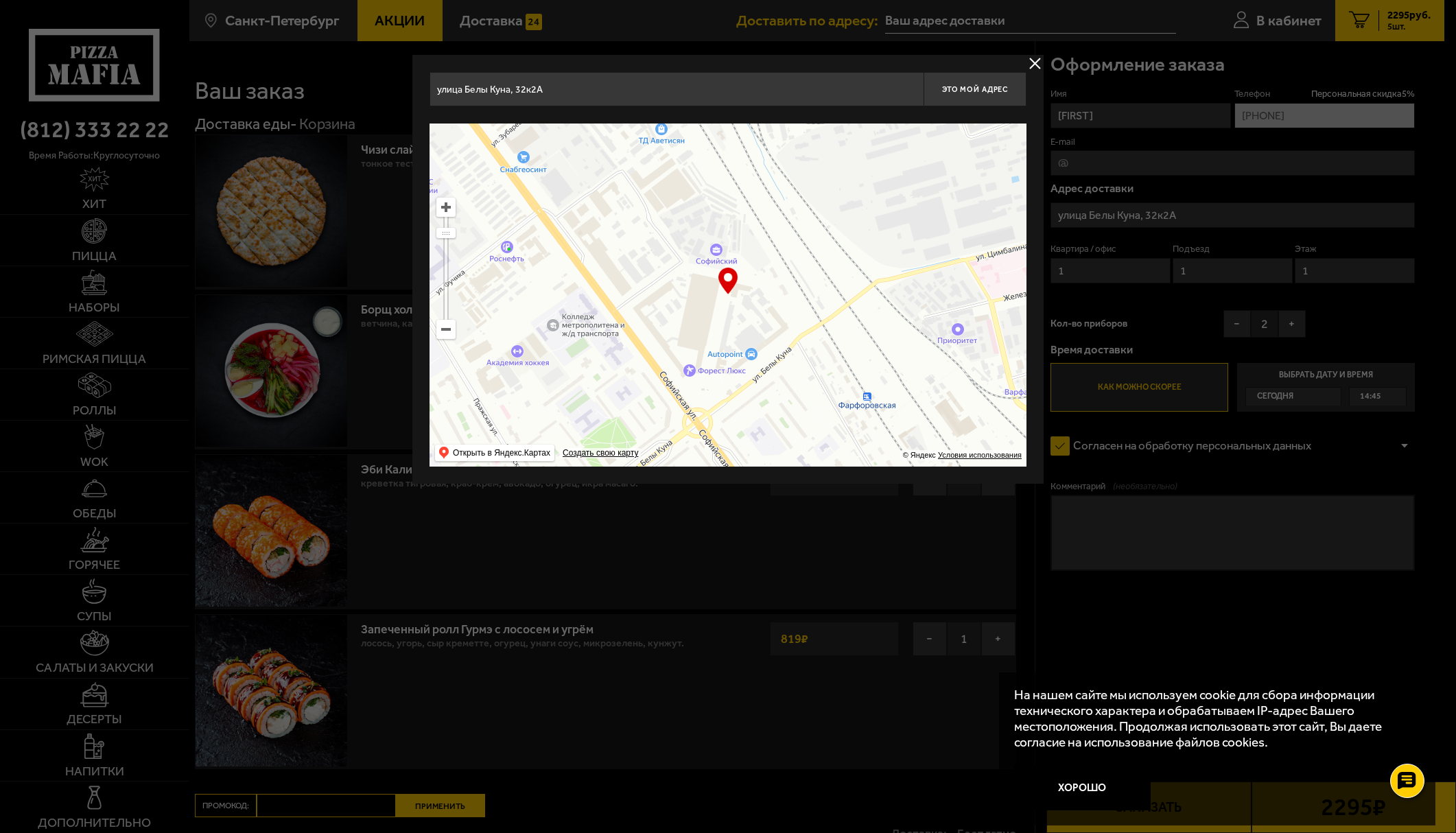 click at bounding box center [446, 207] 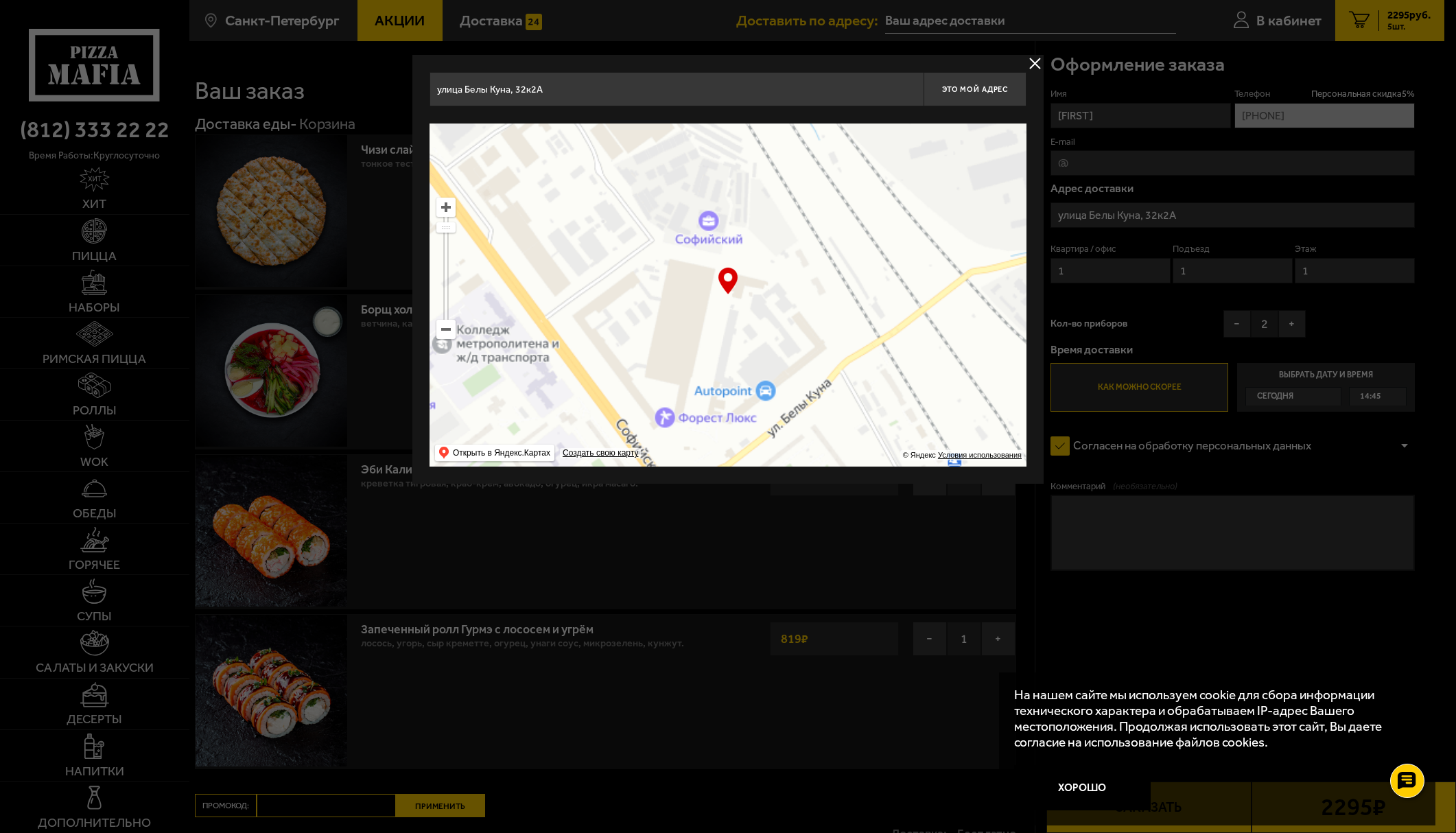 click at bounding box center [446, 207] 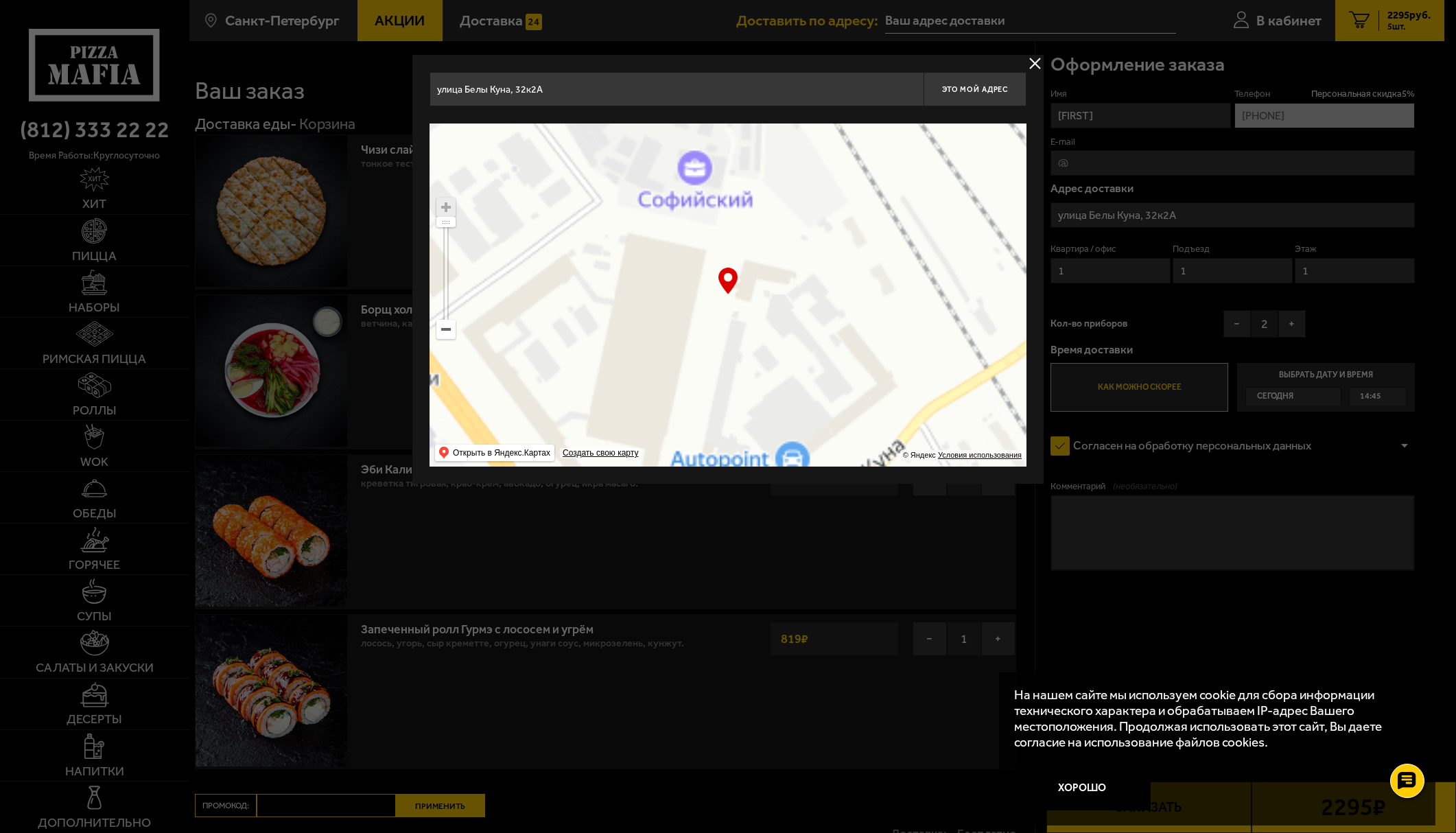 click at bounding box center [446, 207] 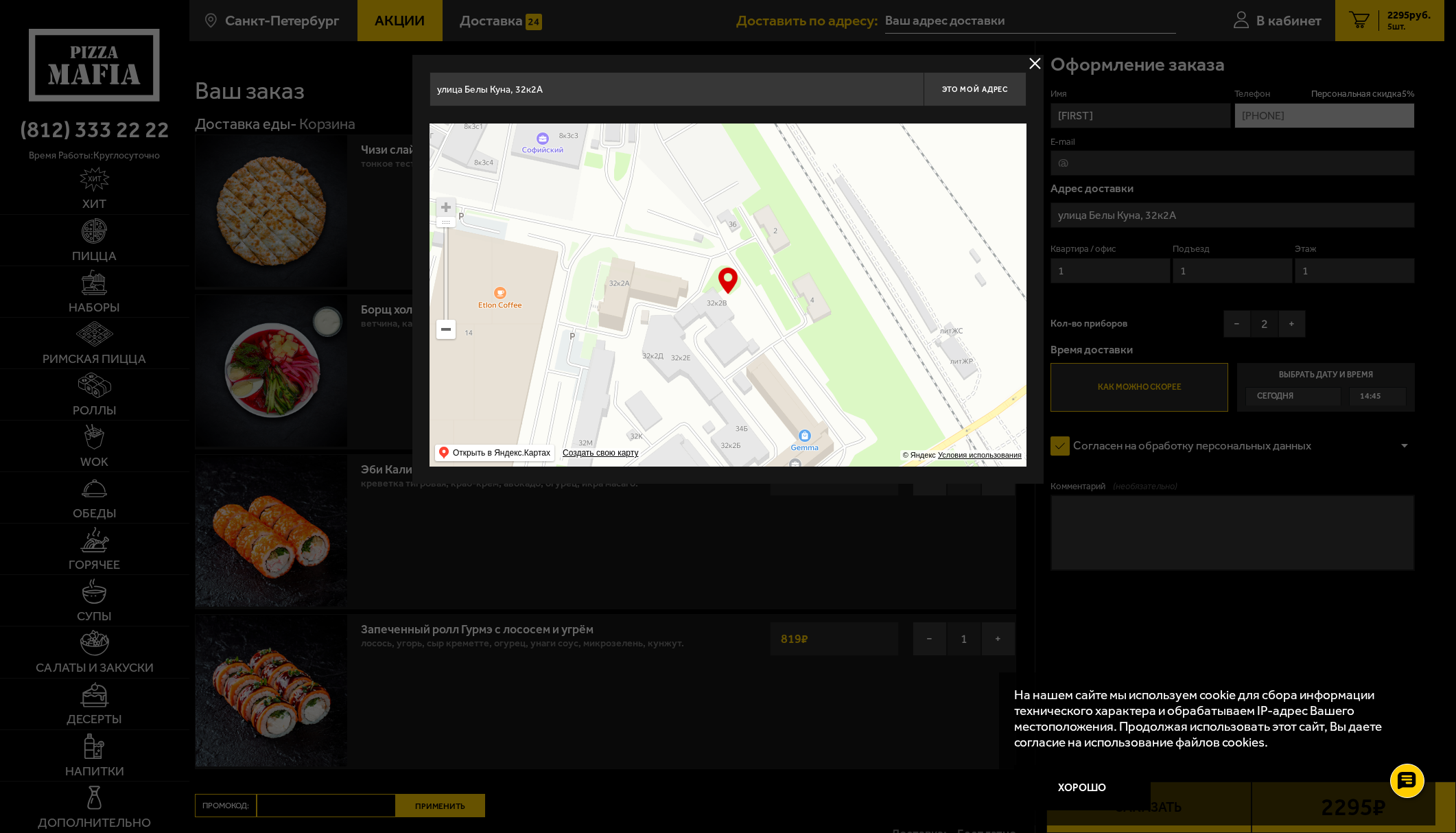 drag, startPoint x: 826, startPoint y: 343, endPoint x: 688, endPoint y: 369, distance: 140.42792 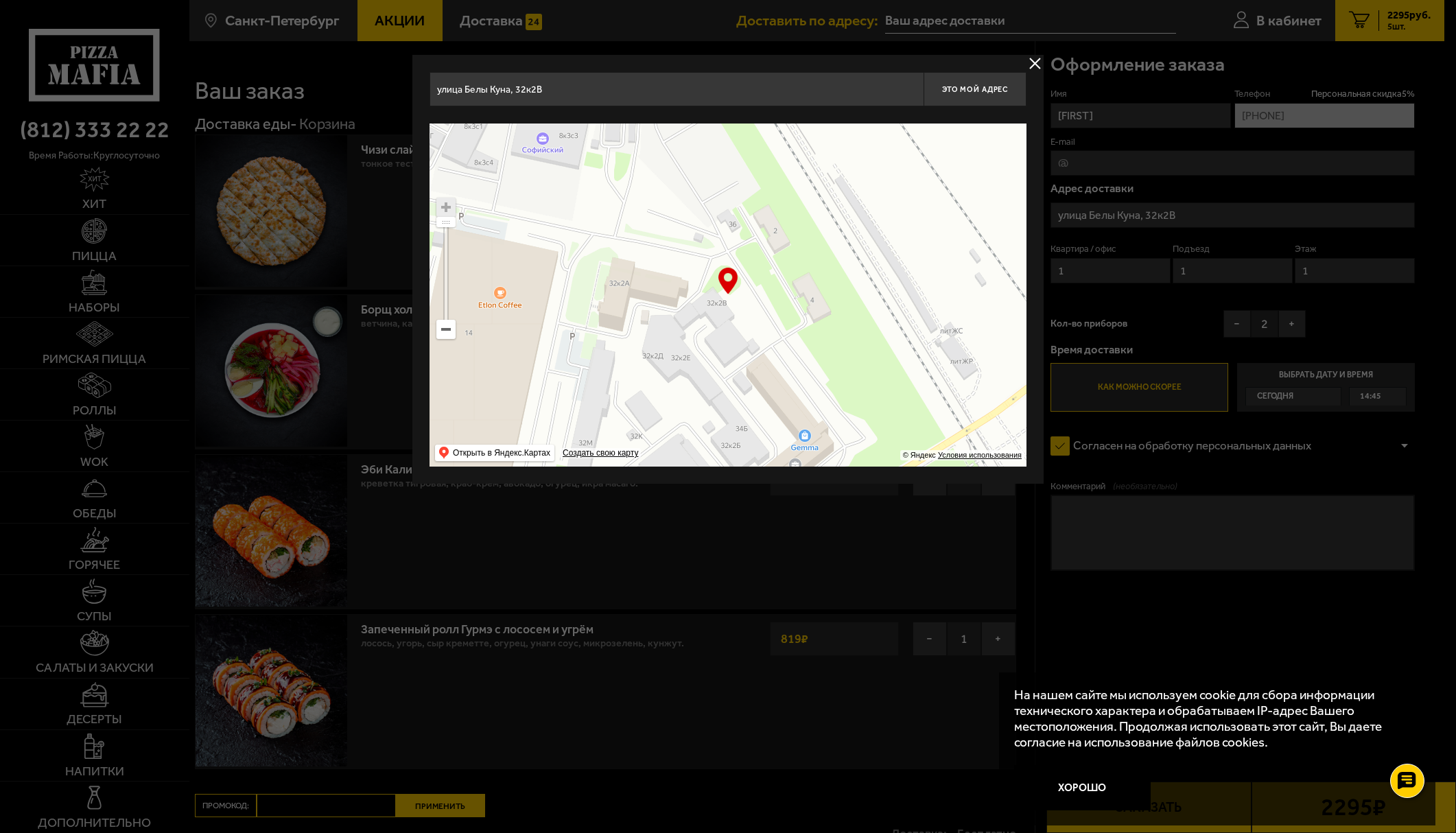 click at bounding box center [446, 207] 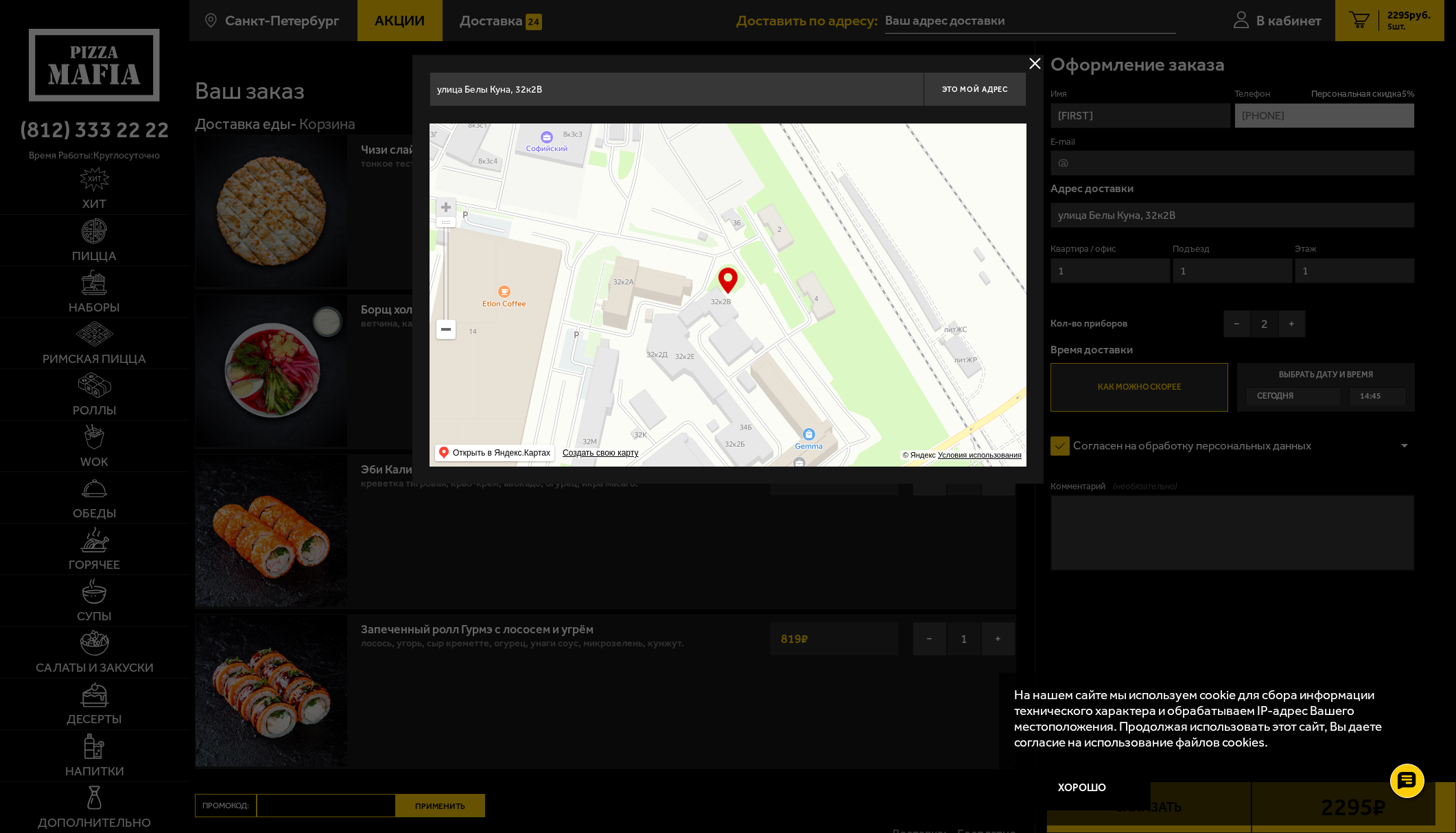 click at bounding box center (728, 295) 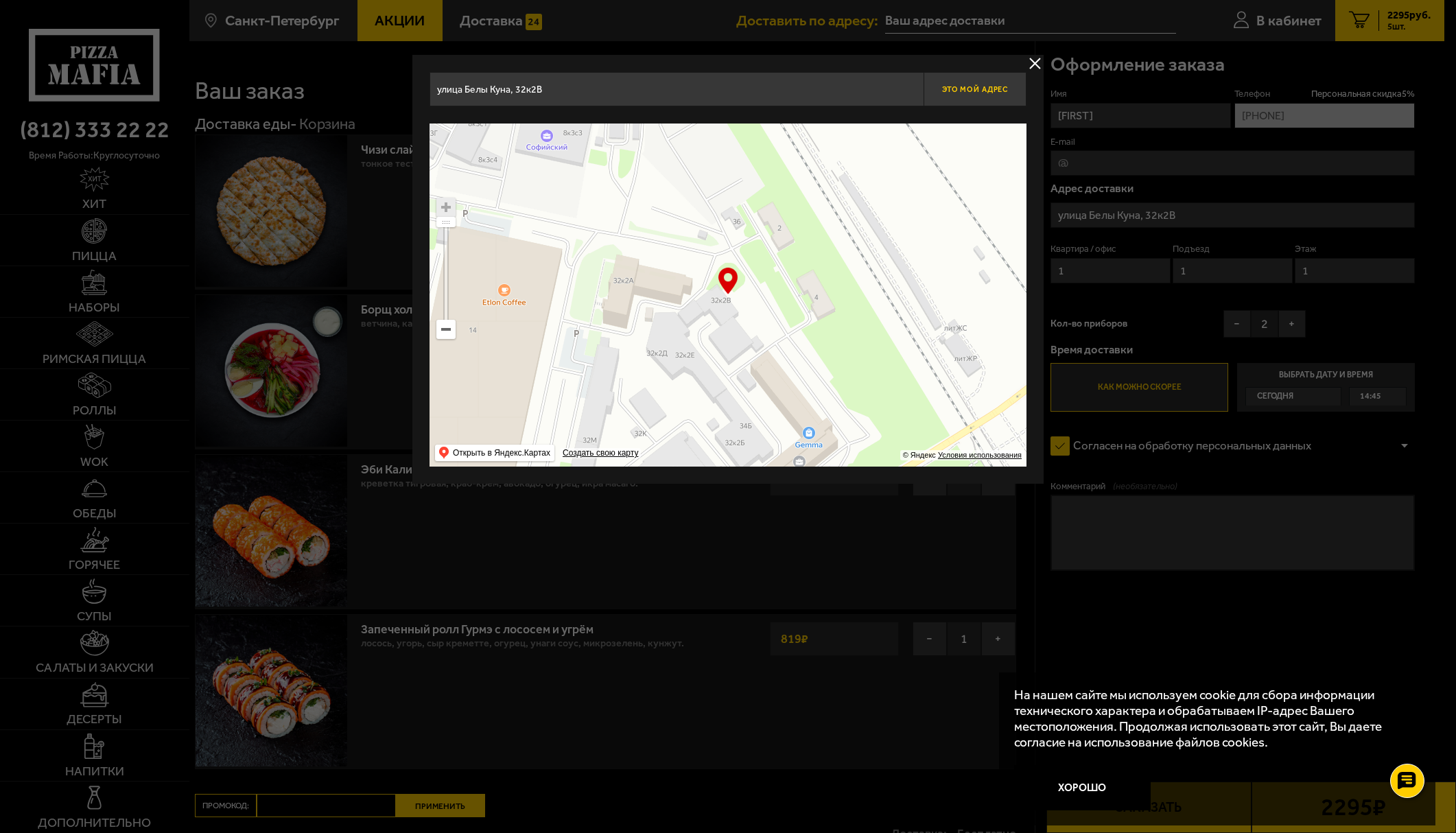 click on "Это мой адрес" at bounding box center [975, 89] 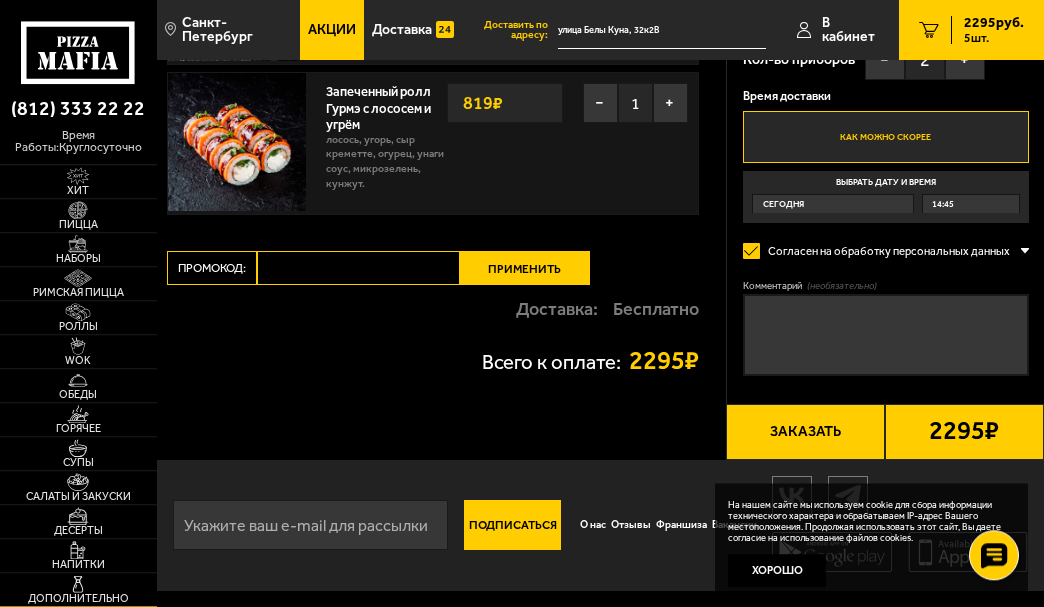 scroll, scrollTop: 551, scrollLeft: 0, axis: vertical 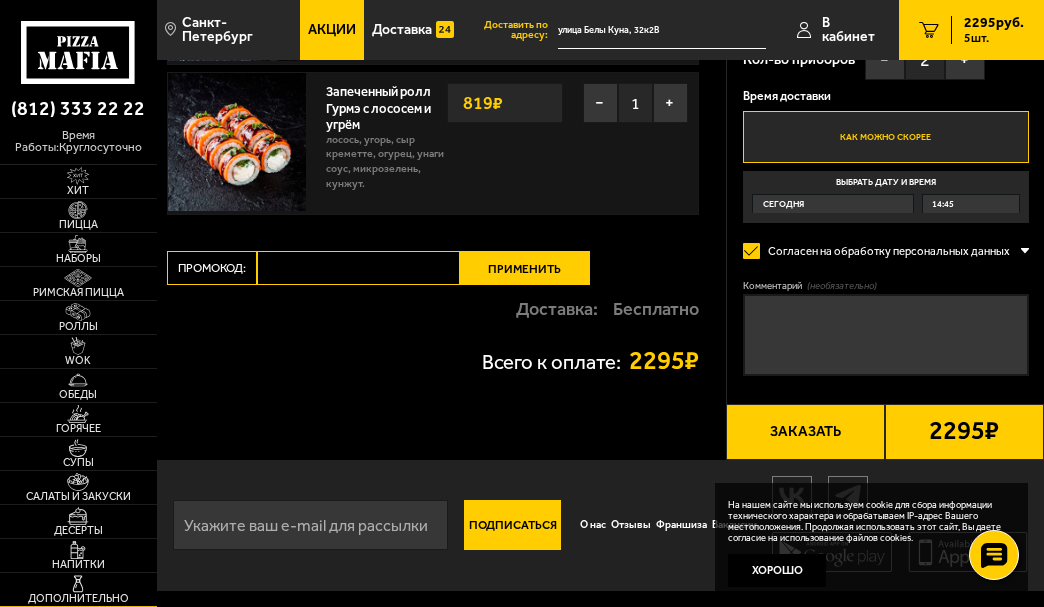click at bounding box center (78, 584) 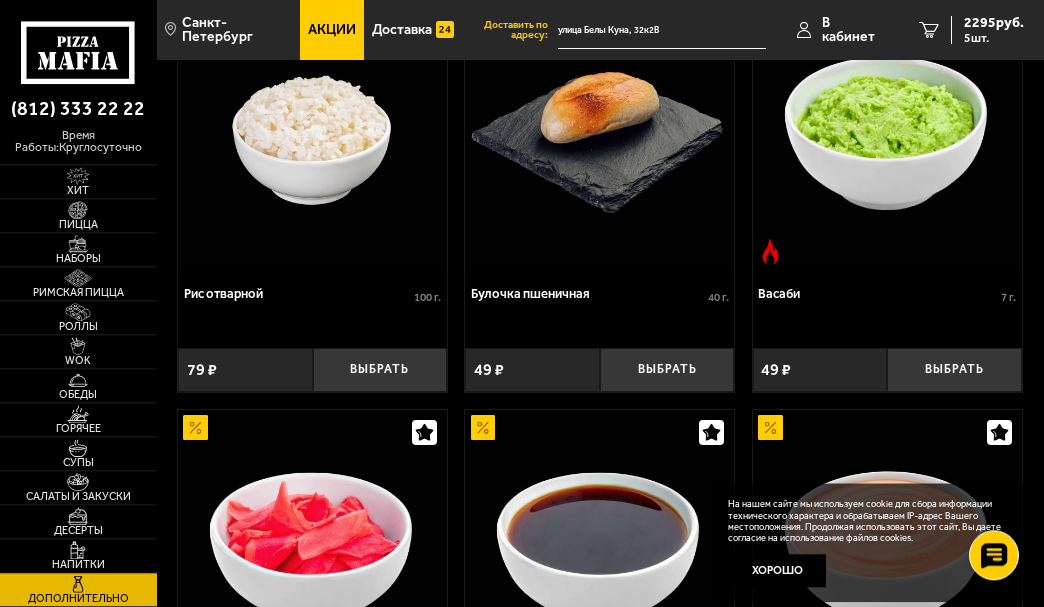 scroll, scrollTop: 408, scrollLeft: 0, axis: vertical 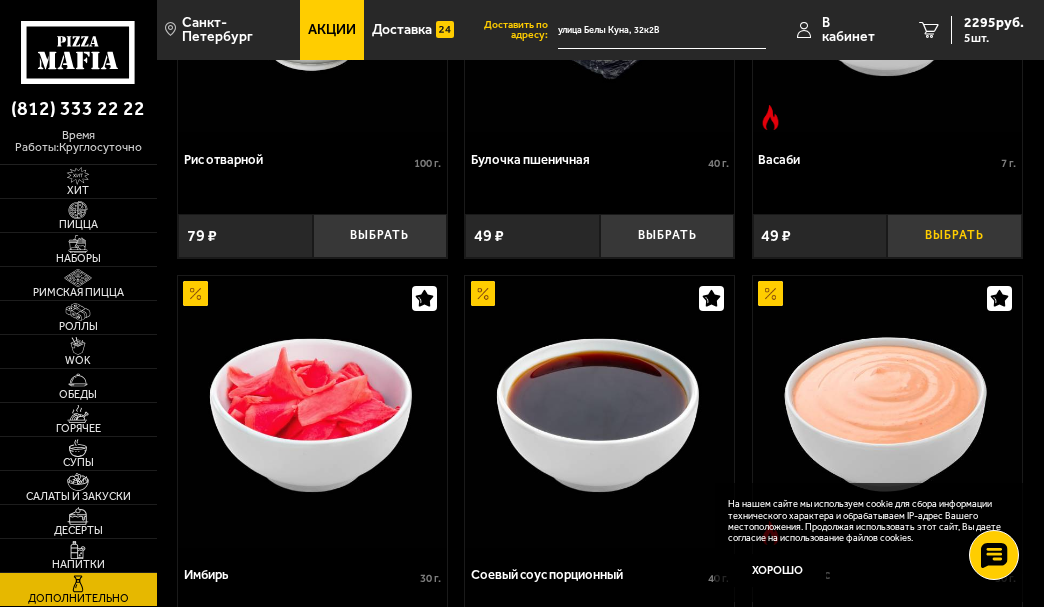 click on "Выбрать" at bounding box center [954, 235] 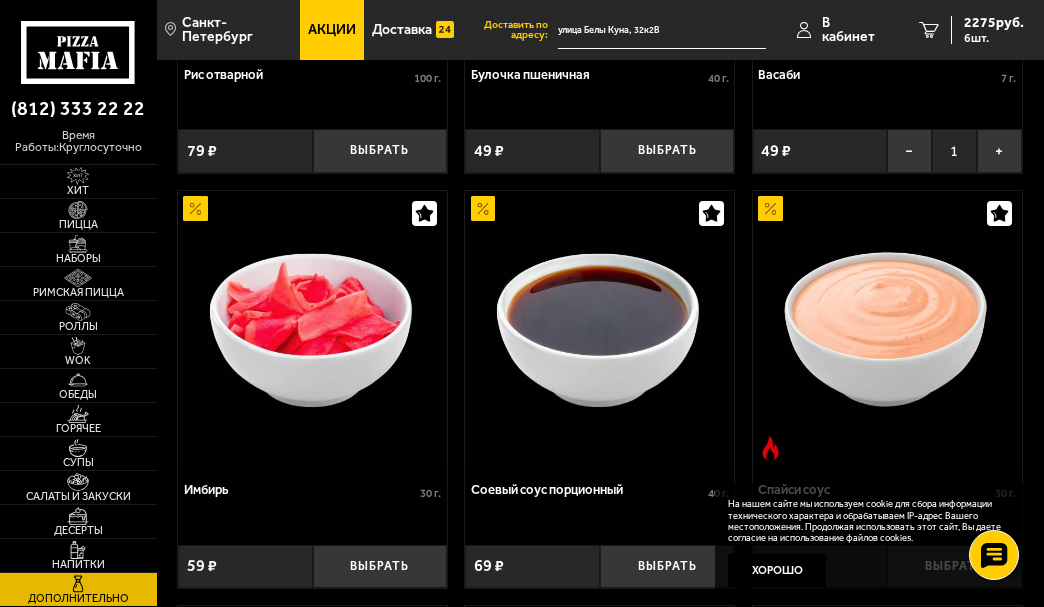 scroll, scrollTop: 816, scrollLeft: 0, axis: vertical 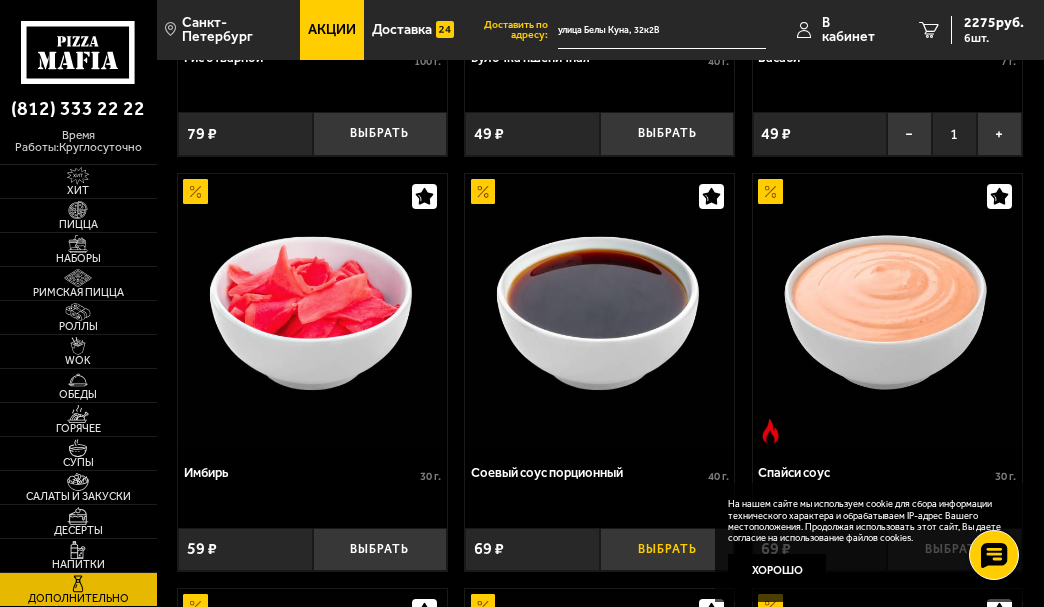 click on "Выбрать" at bounding box center (667, 549) 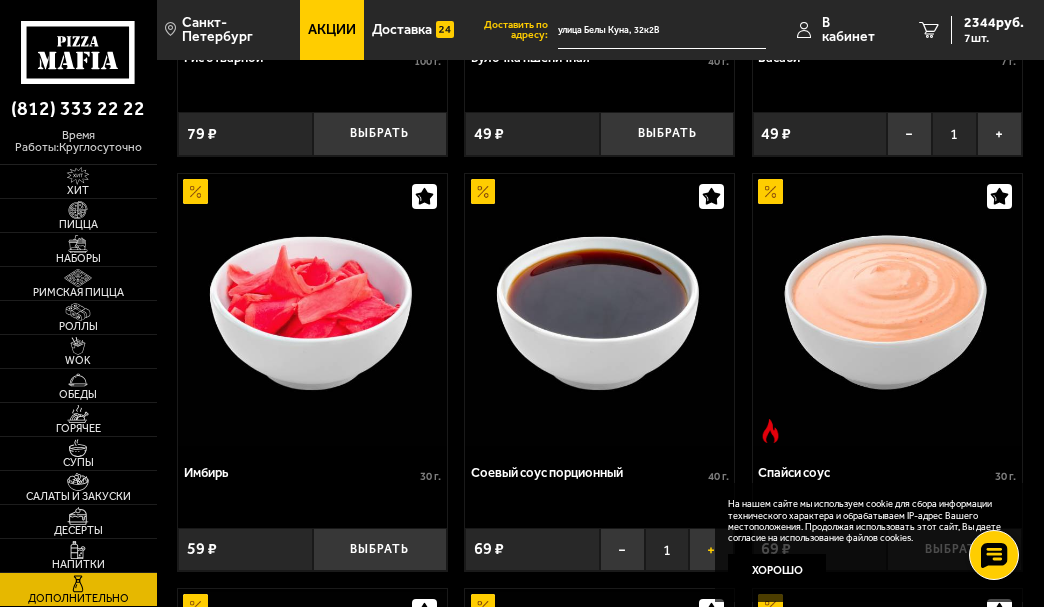 click on "+" at bounding box center (711, 549) 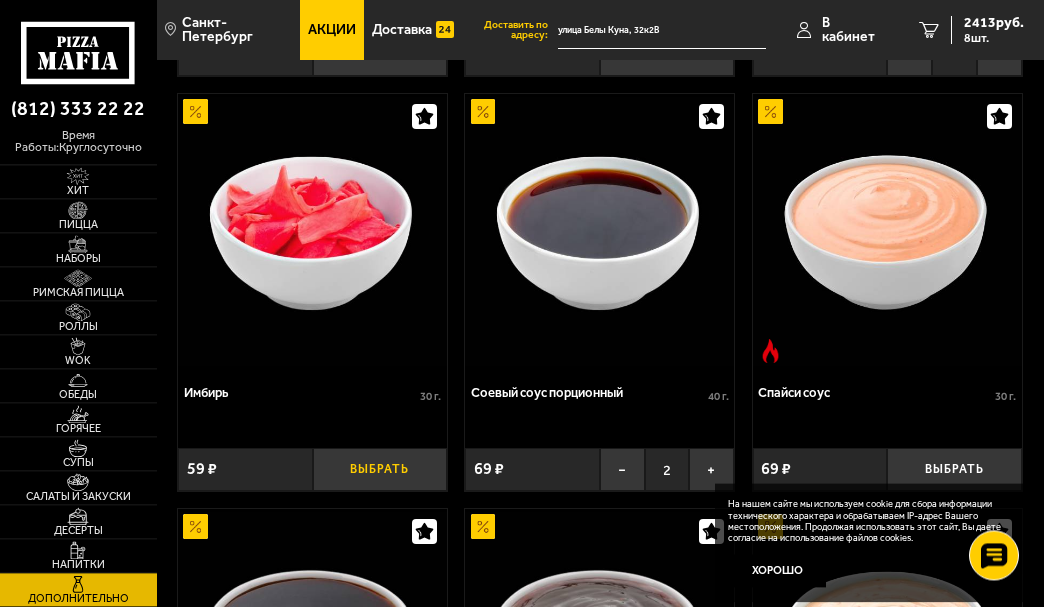 scroll, scrollTop: 918, scrollLeft: 0, axis: vertical 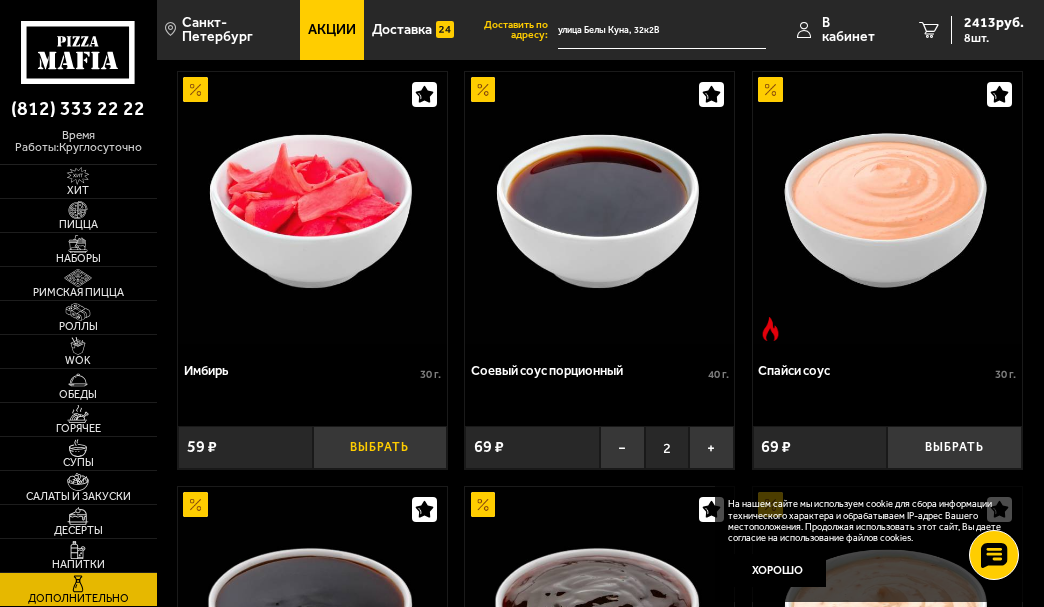 click on "Выбрать" at bounding box center [380, 447] 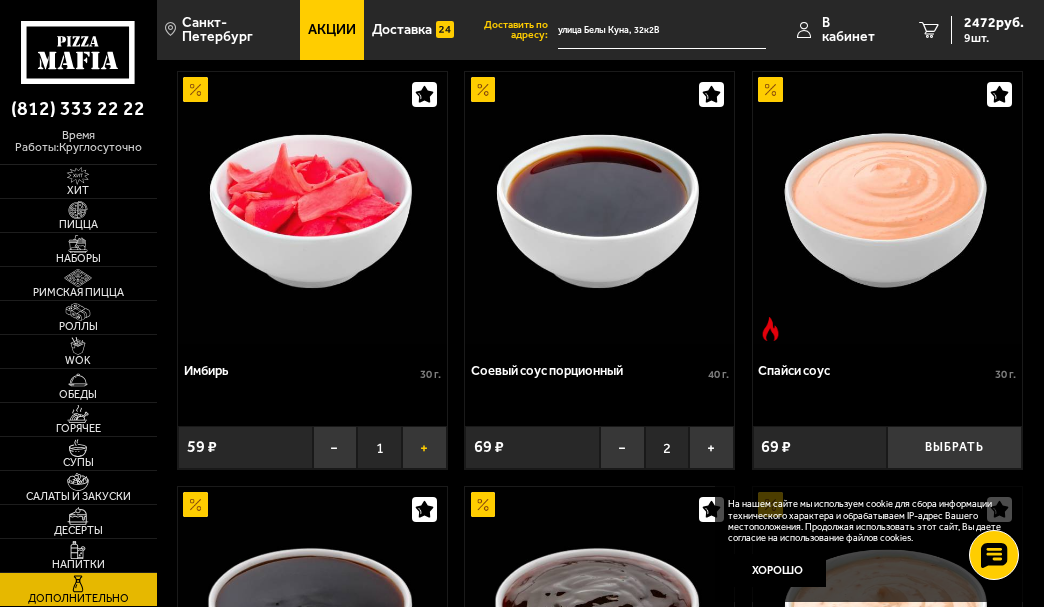 click on "+" at bounding box center [424, 447] 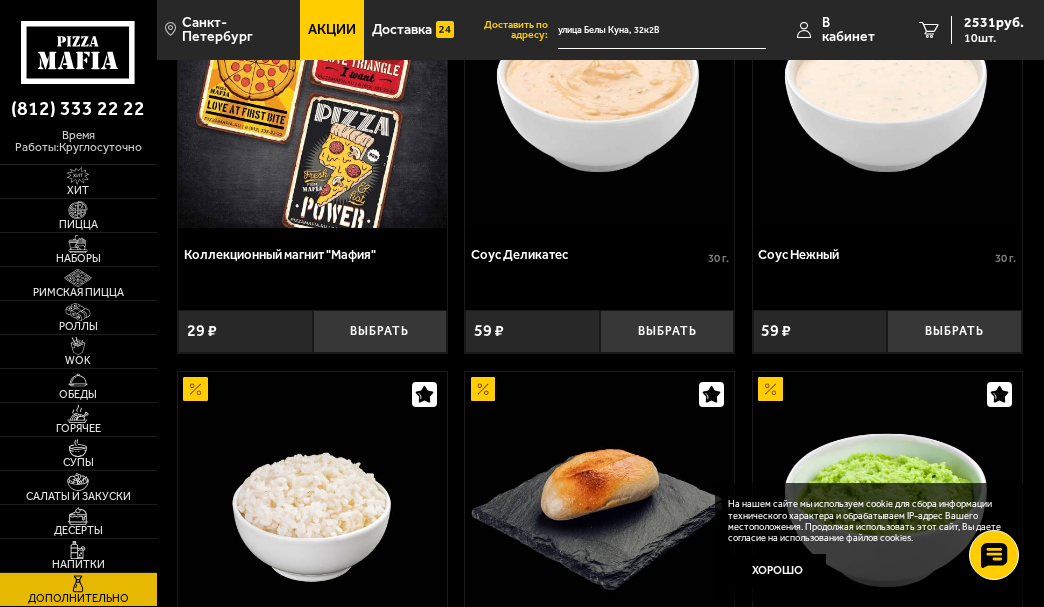 scroll, scrollTop: 0, scrollLeft: 0, axis: both 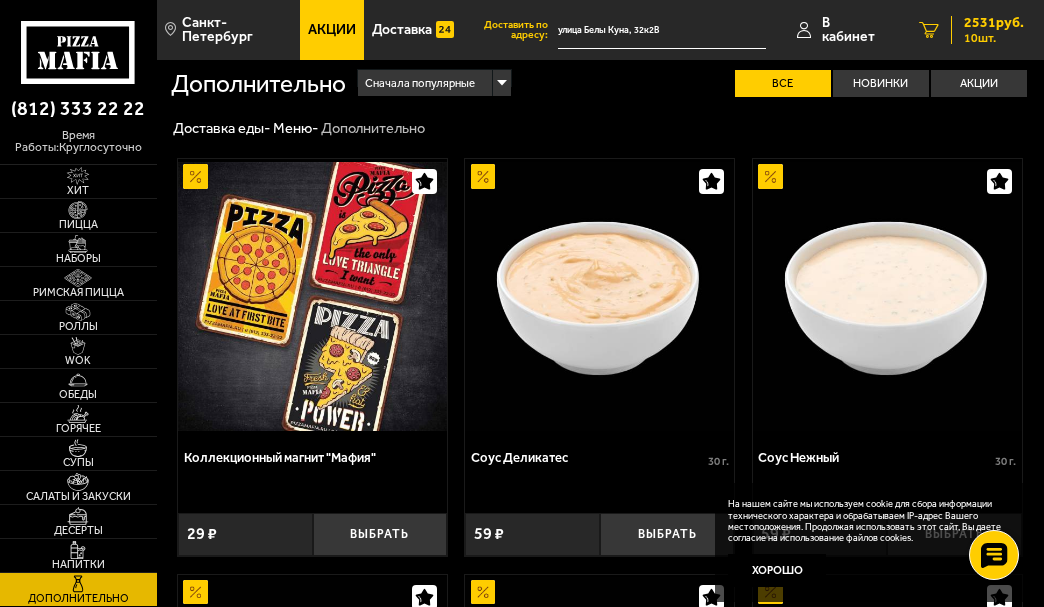 click on "10" at bounding box center [929, 30] 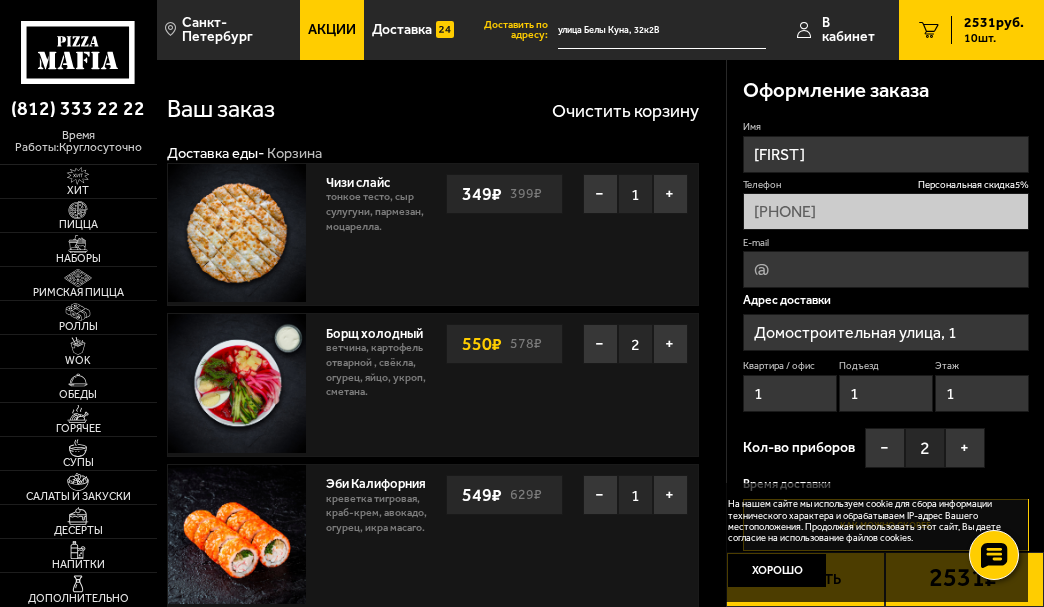 type on "улица Белы Куна, 32к2В" 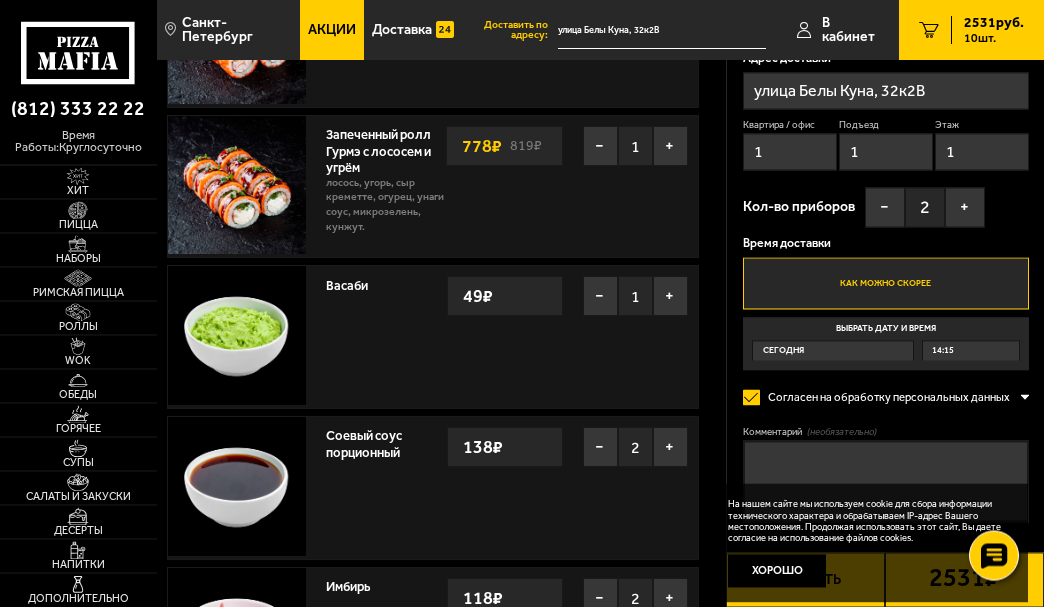 scroll, scrollTop: 510, scrollLeft: 0, axis: vertical 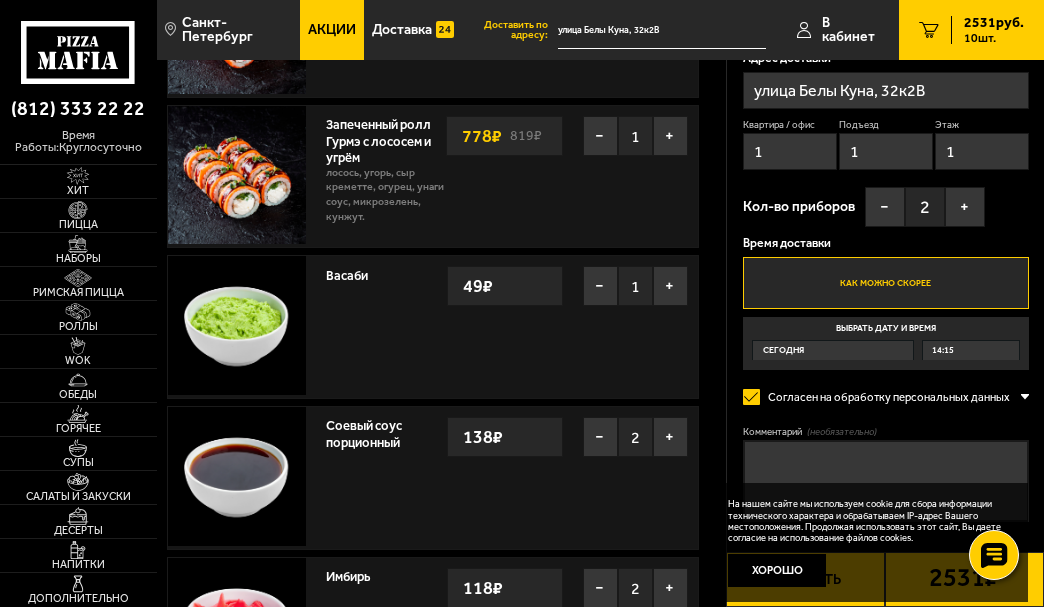 click on "Как можно скорее" at bounding box center (885, 283) 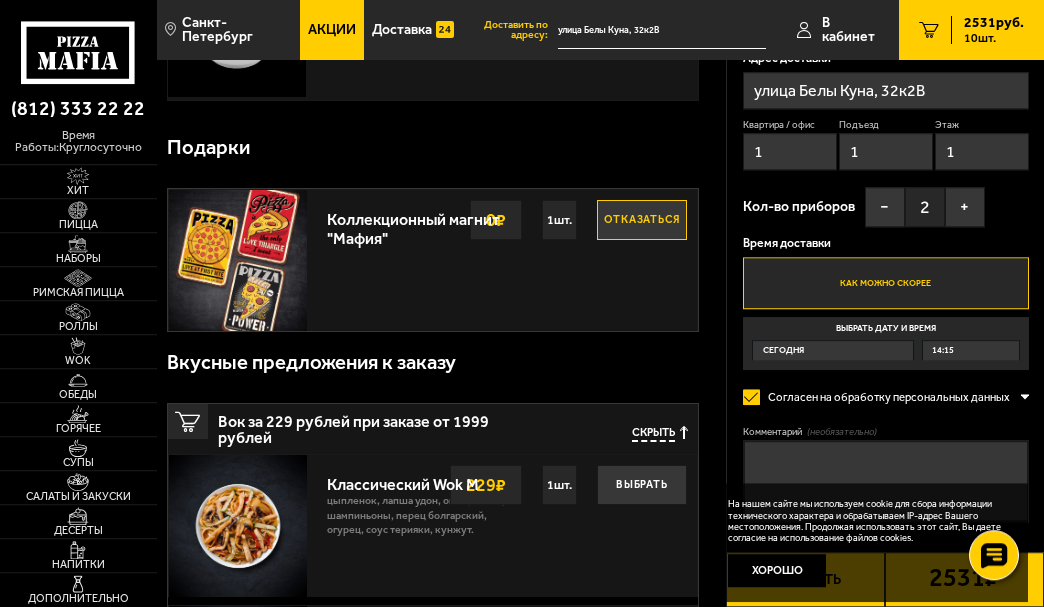 scroll, scrollTop: 1122, scrollLeft: 0, axis: vertical 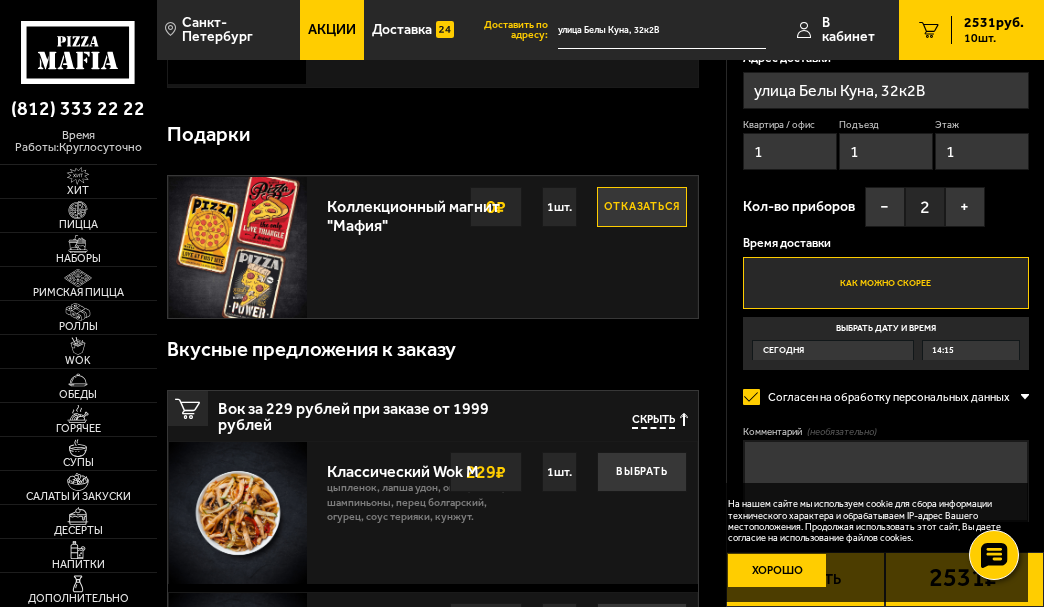 click on "Хорошо" at bounding box center [777, 570] 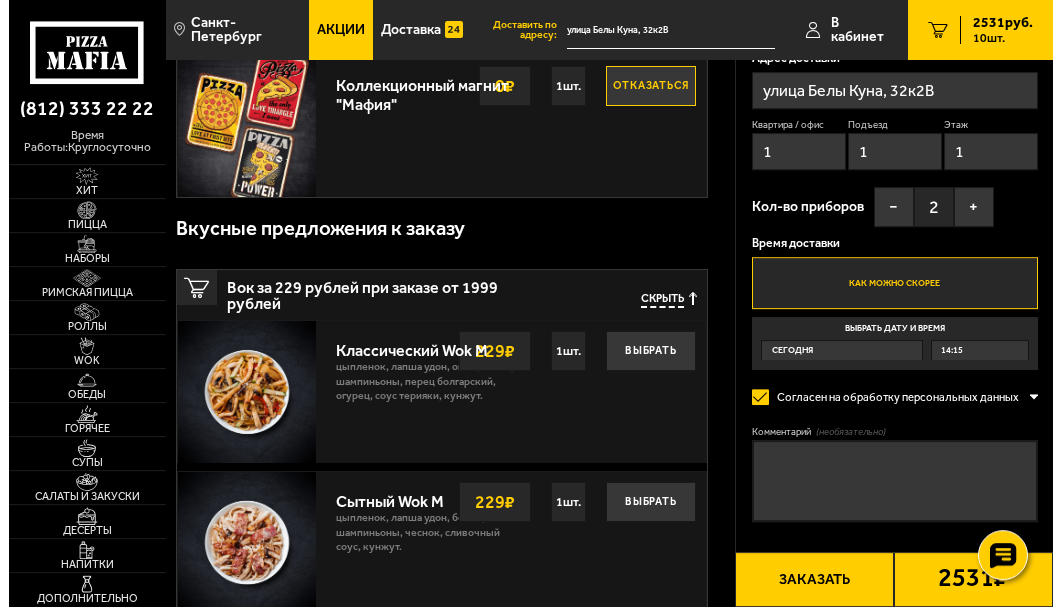 scroll, scrollTop: 1326, scrollLeft: 0, axis: vertical 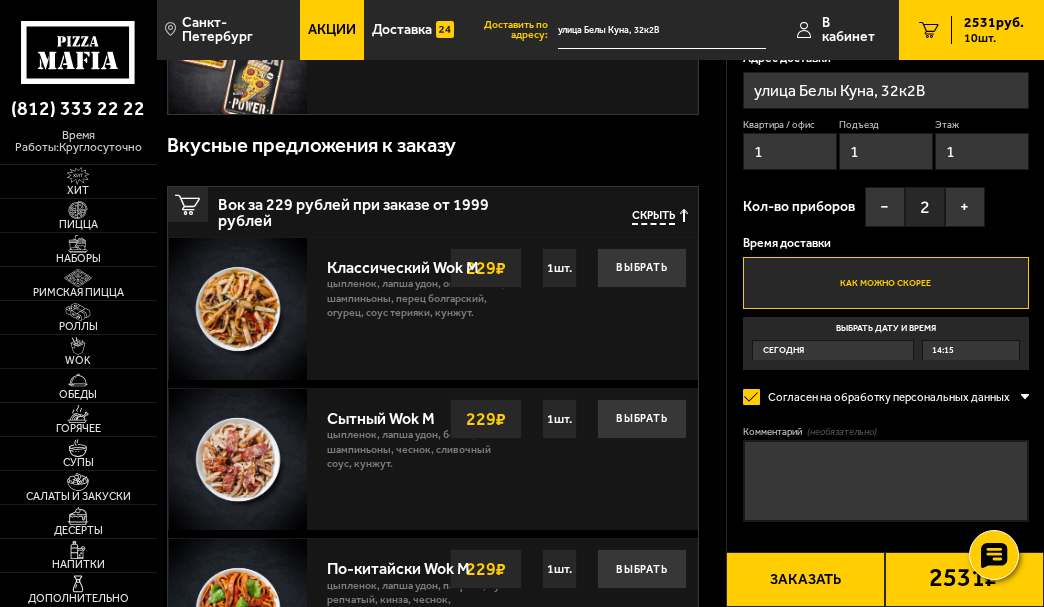 click on "Заказать" at bounding box center (805, 579) 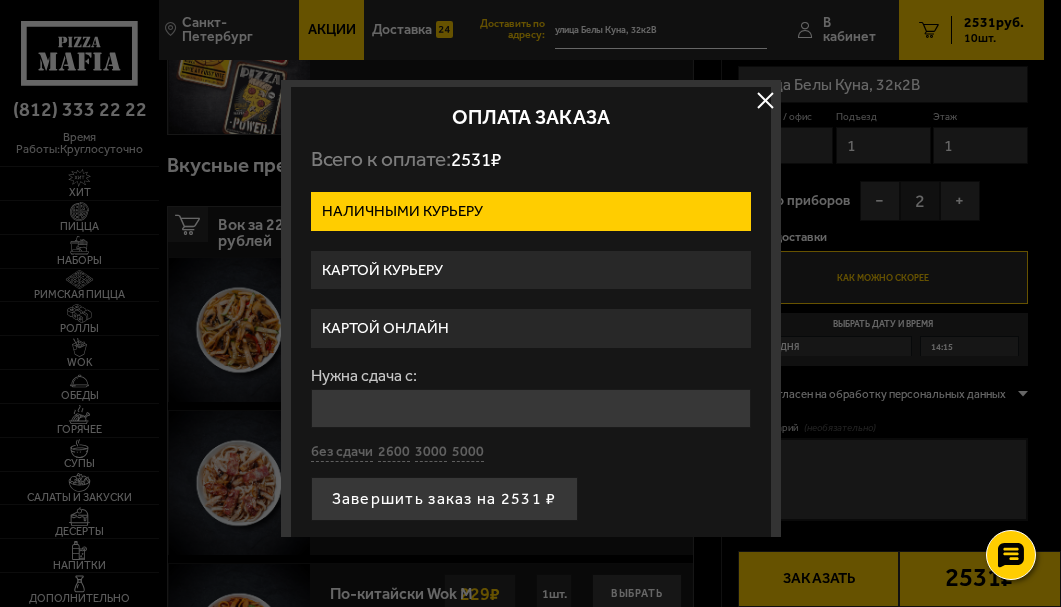 click on "Картой курьеру" at bounding box center [531, 270] 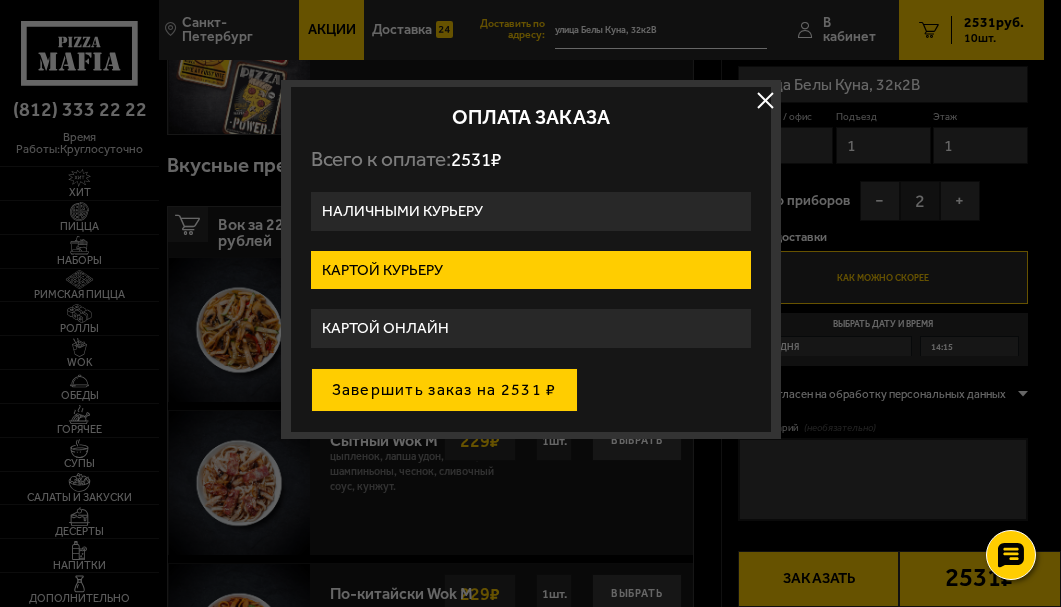 click on "Завершить заказ на 2531 ₽" at bounding box center (444, 390) 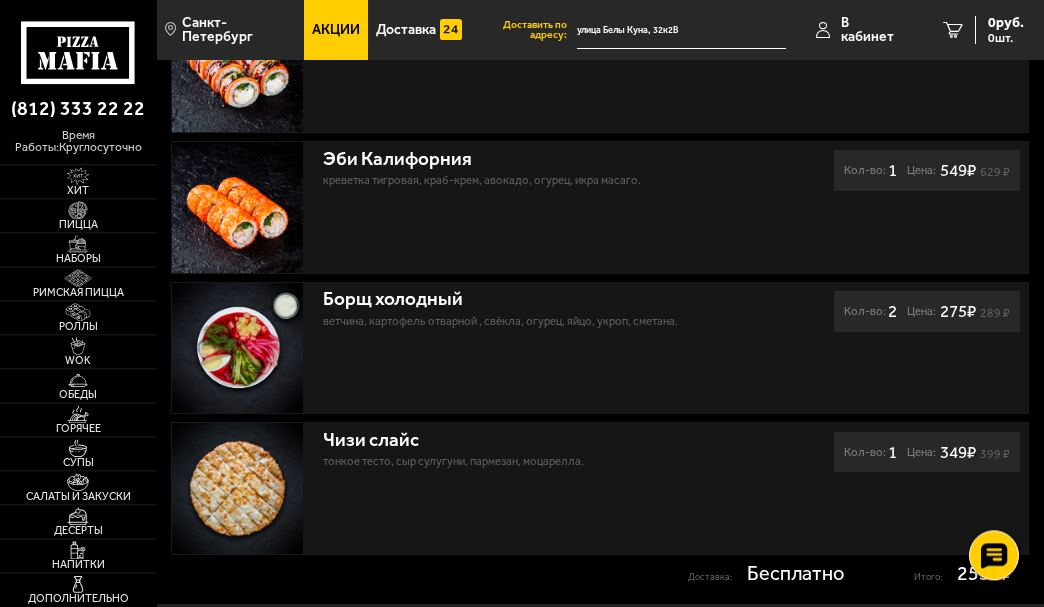 scroll, scrollTop: 803, scrollLeft: 0, axis: vertical 